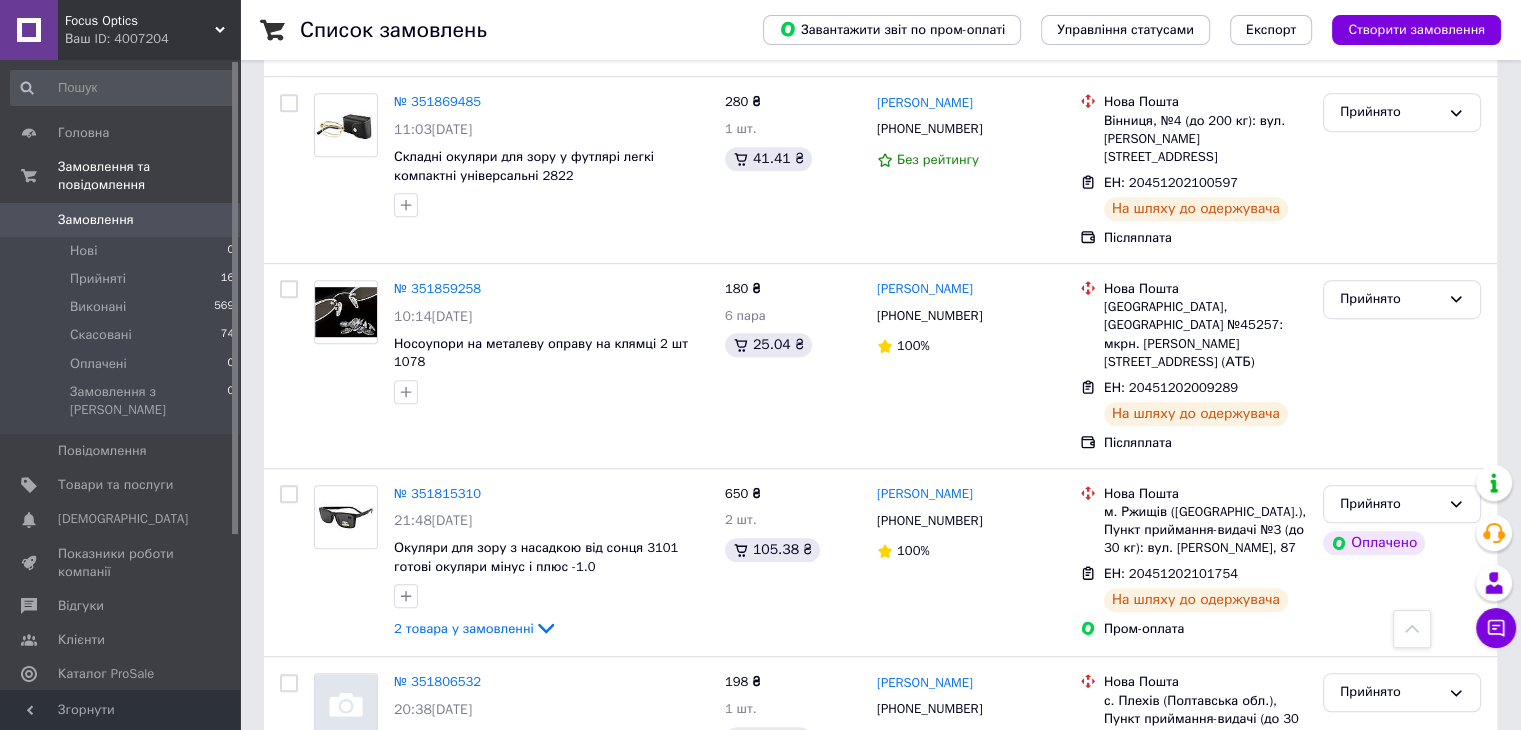 scroll, scrollTop: 1300, scrollLeft: 0, axis: vertical 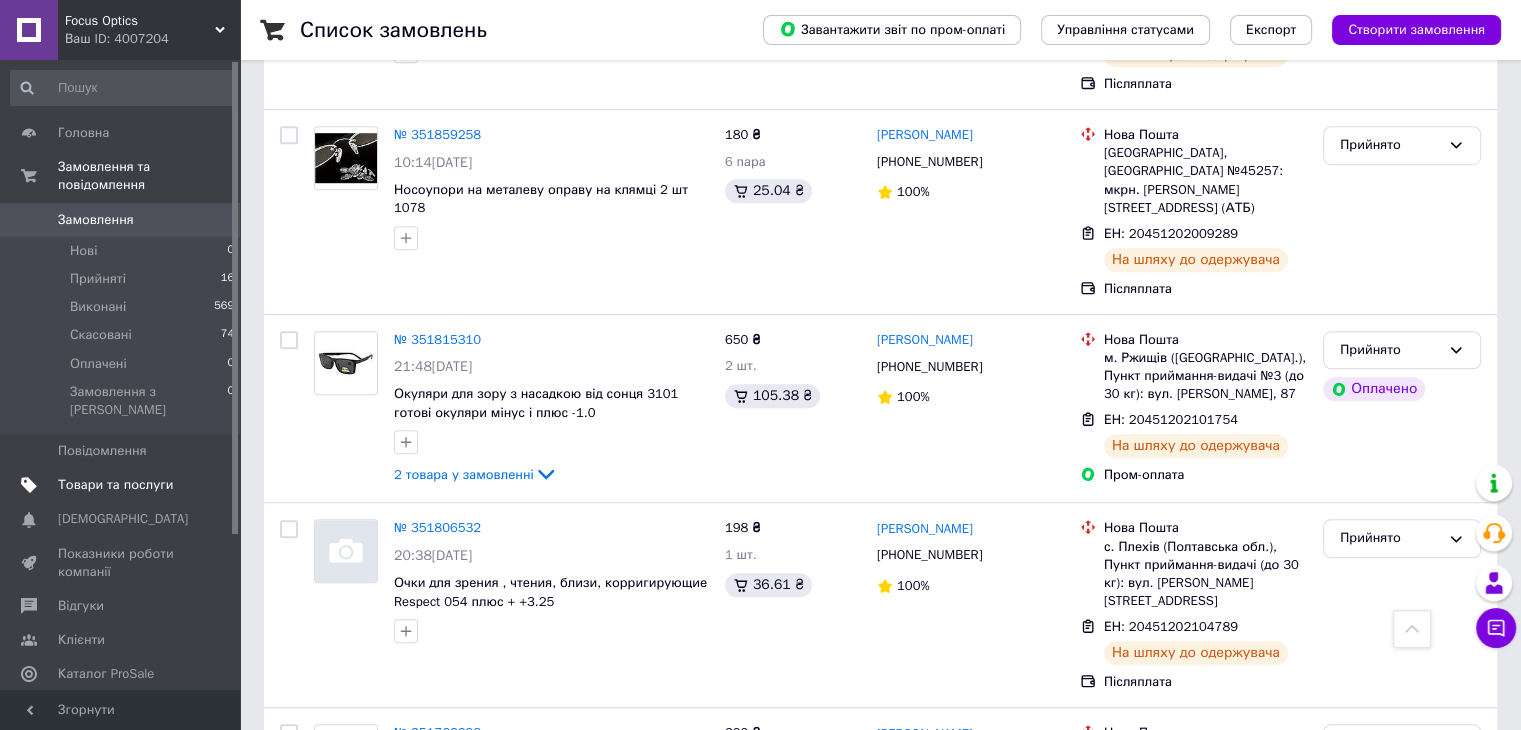click on "Товари та послуги" at bounding box center (115, 485) 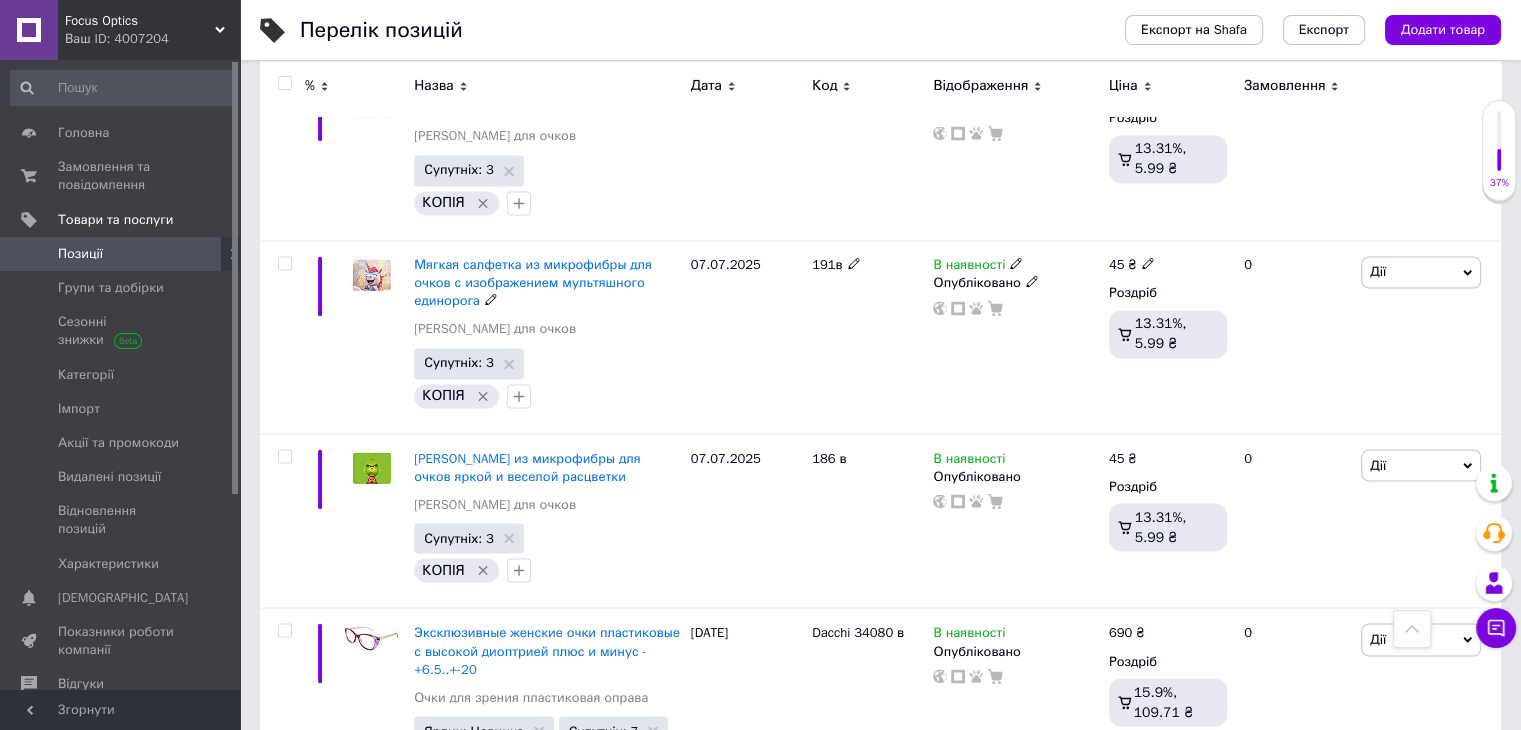scroll, scrollTop: 3500, scrollLeft: 0, axis: vertical 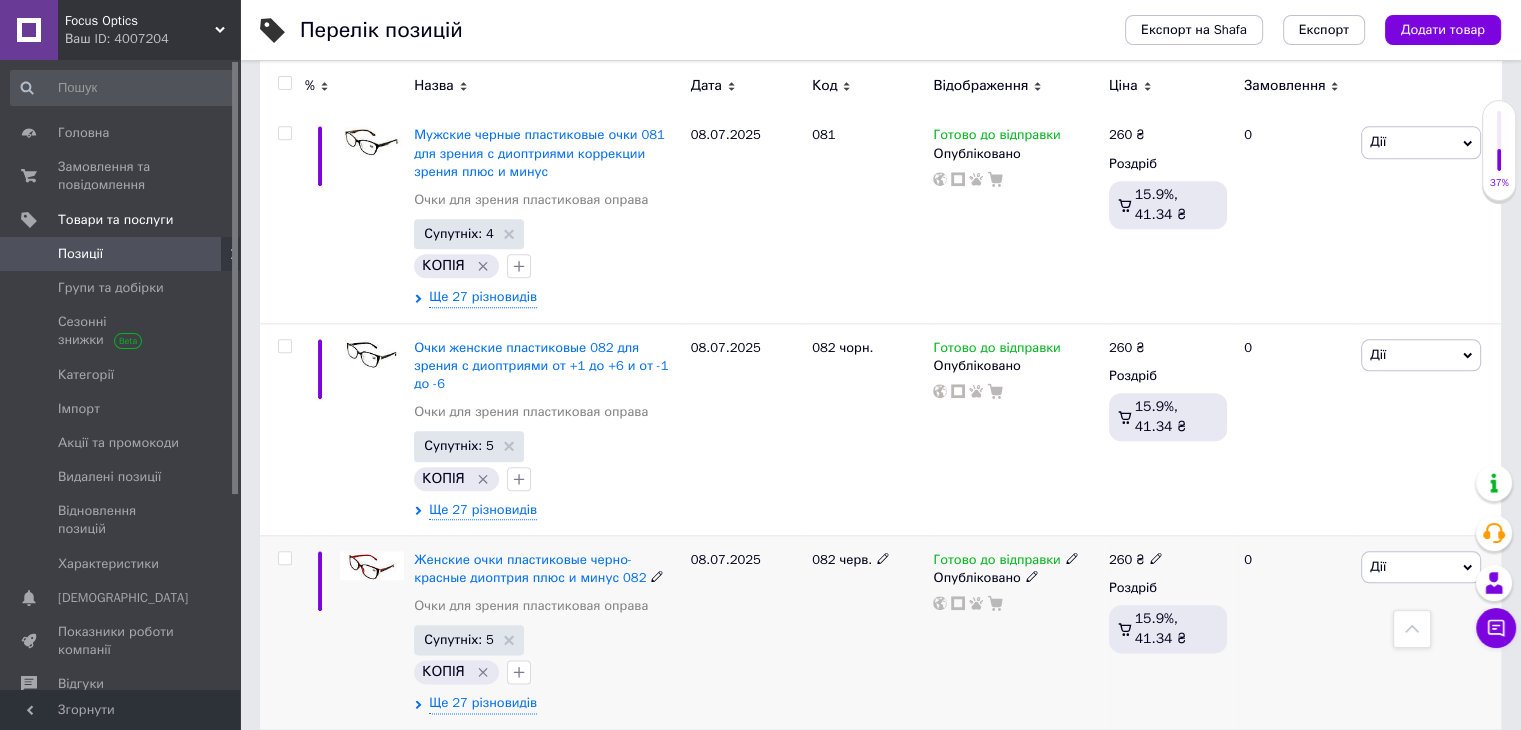 click at bounding box center [284, 558] 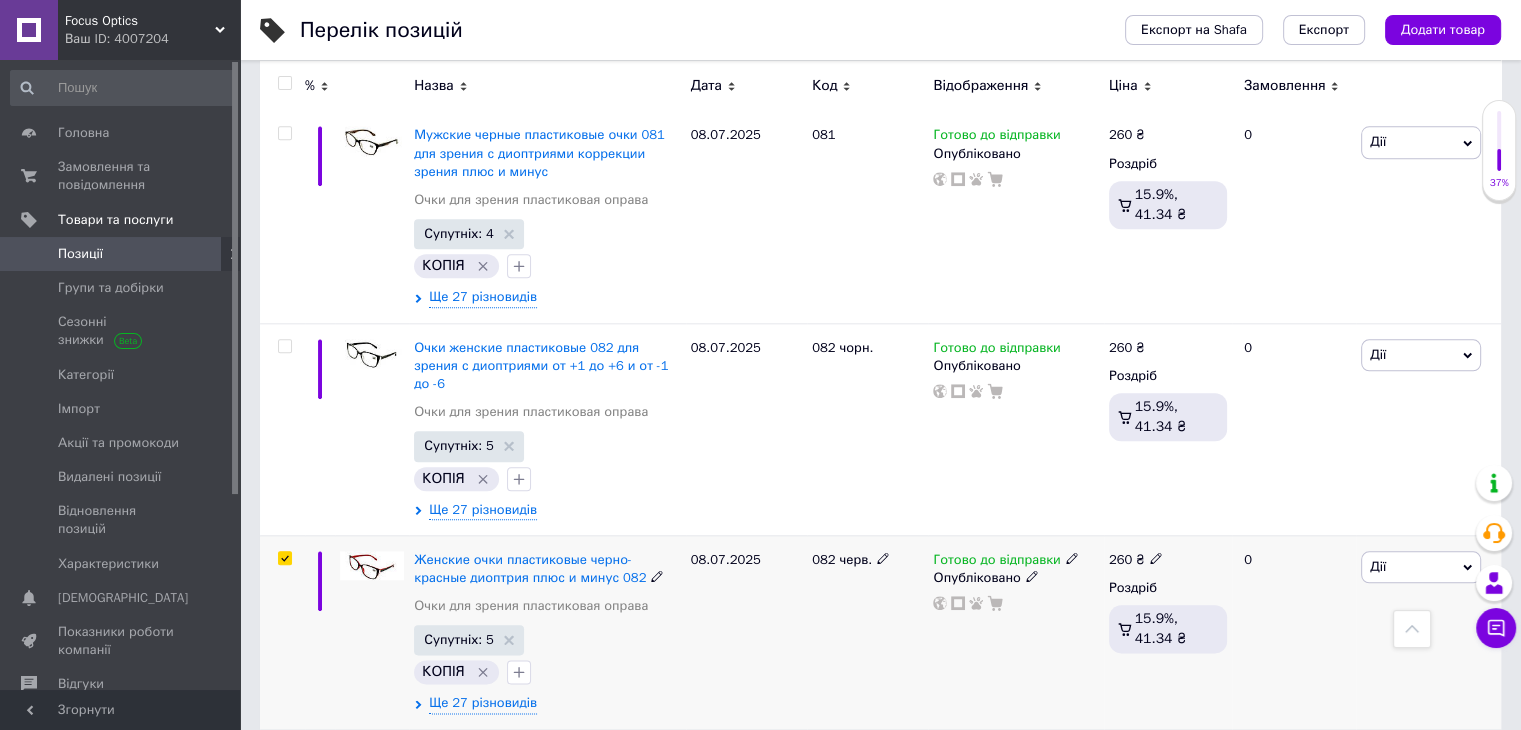 checkbox on "true" 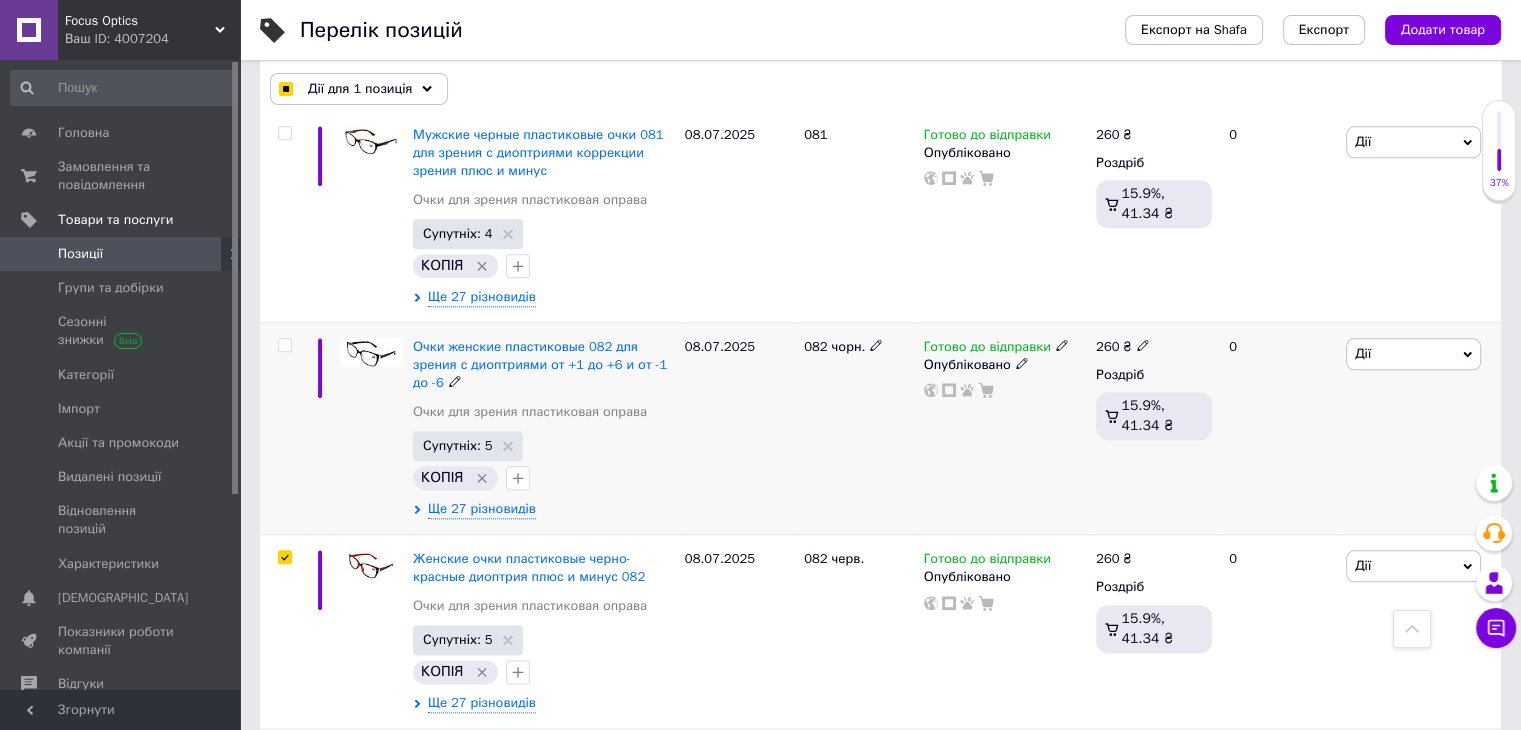 scroll, scrollTop: 2199, scrollLeft: 0, axis: vertical 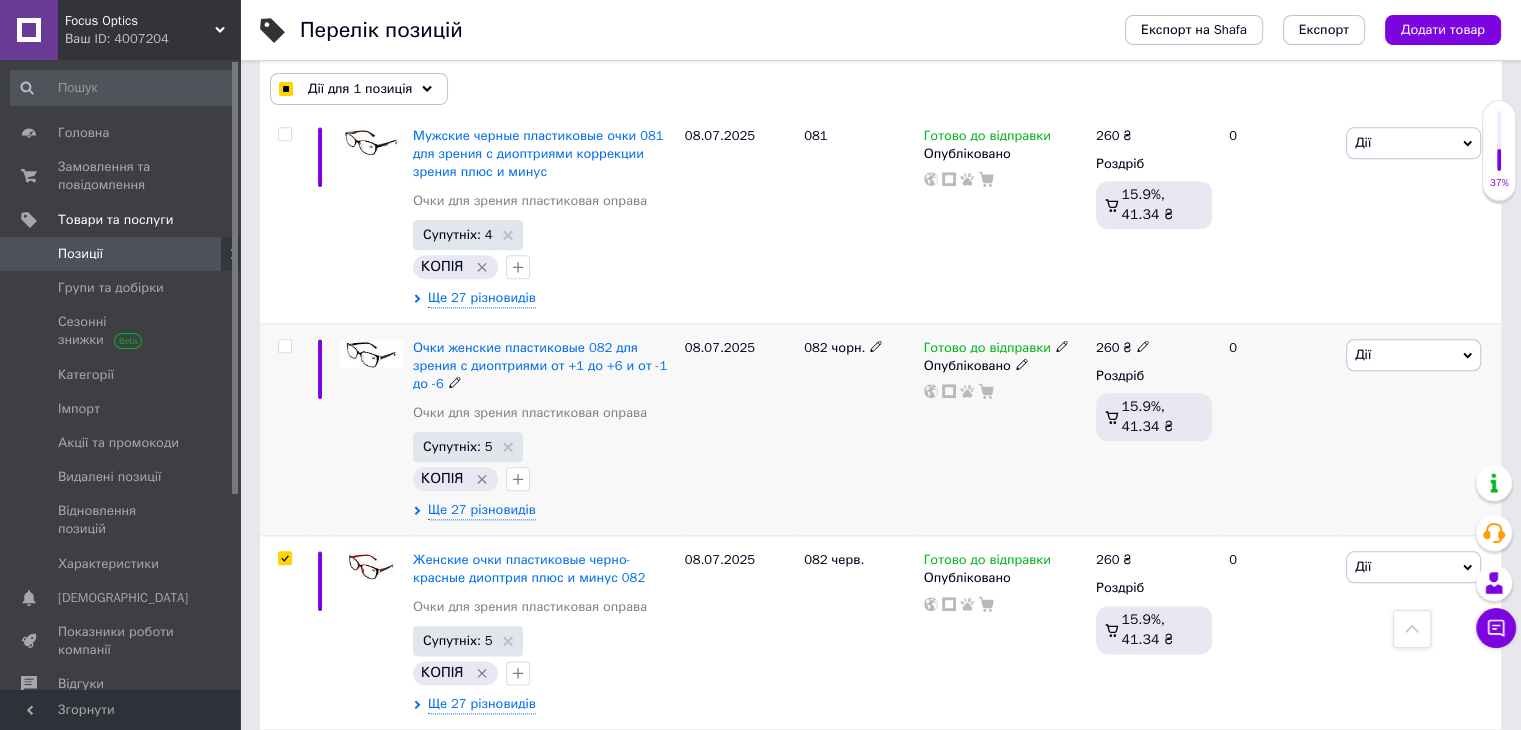click at bounding box center (284, 346) 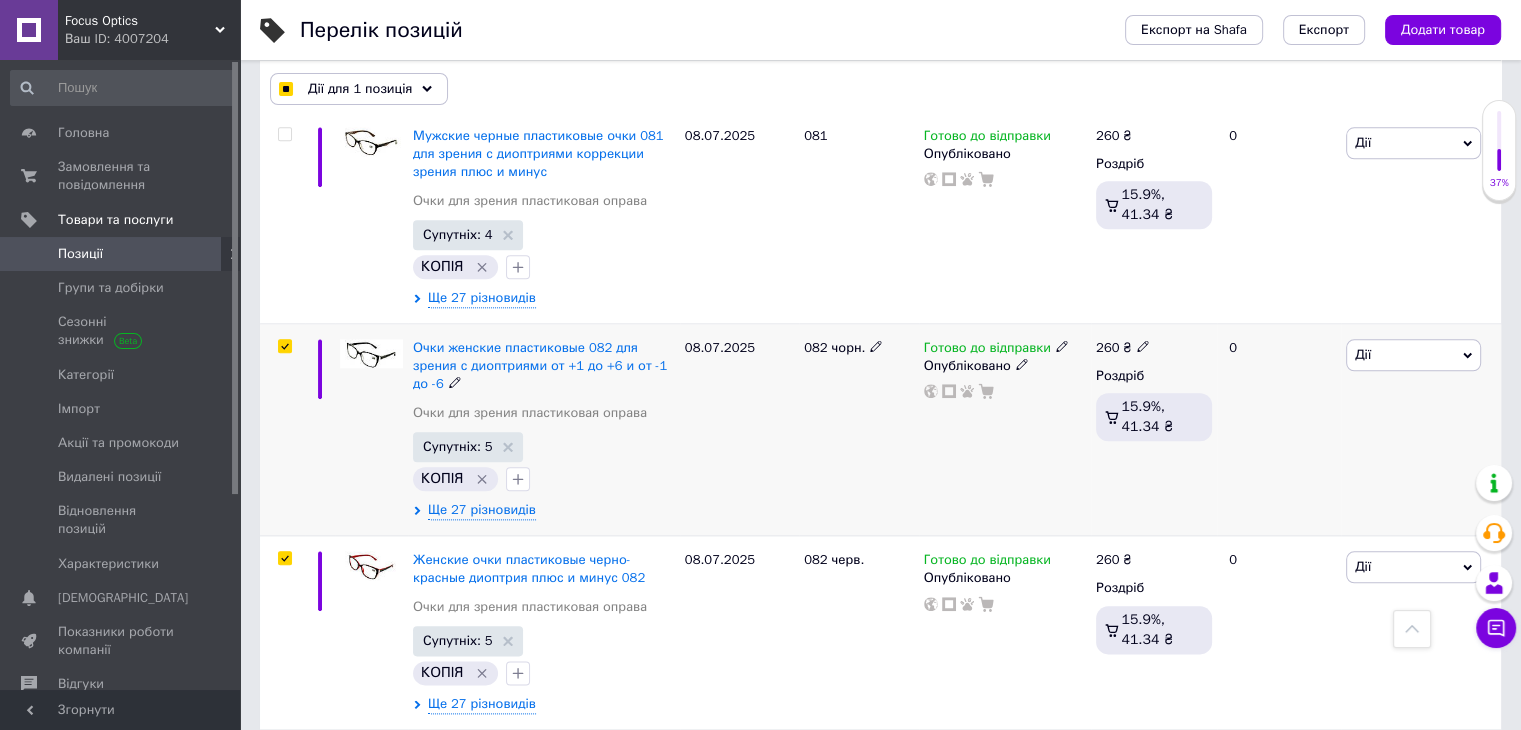 checkbox on "true" 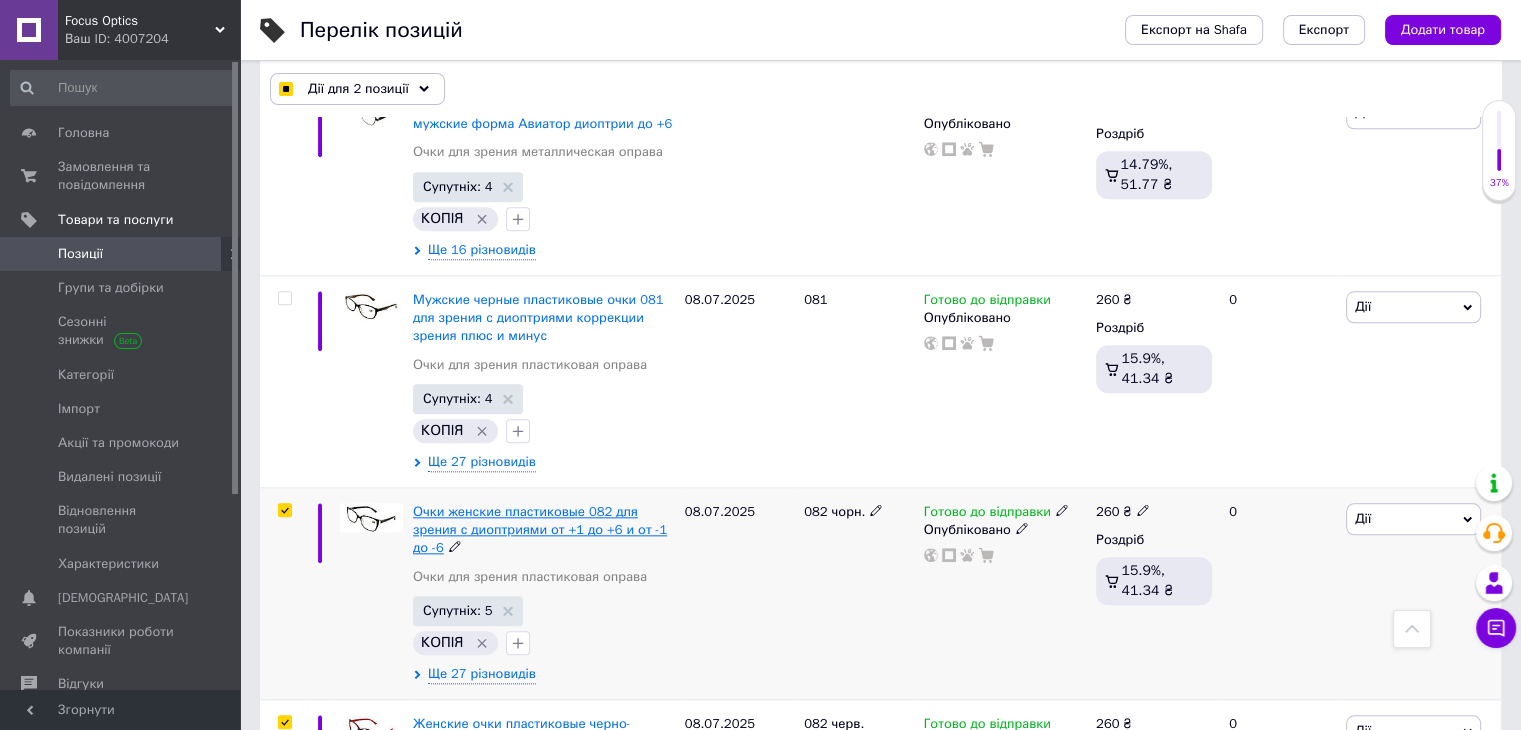 scroll, scrollTop: 1999, scrollLeft: 0, axis: vertical 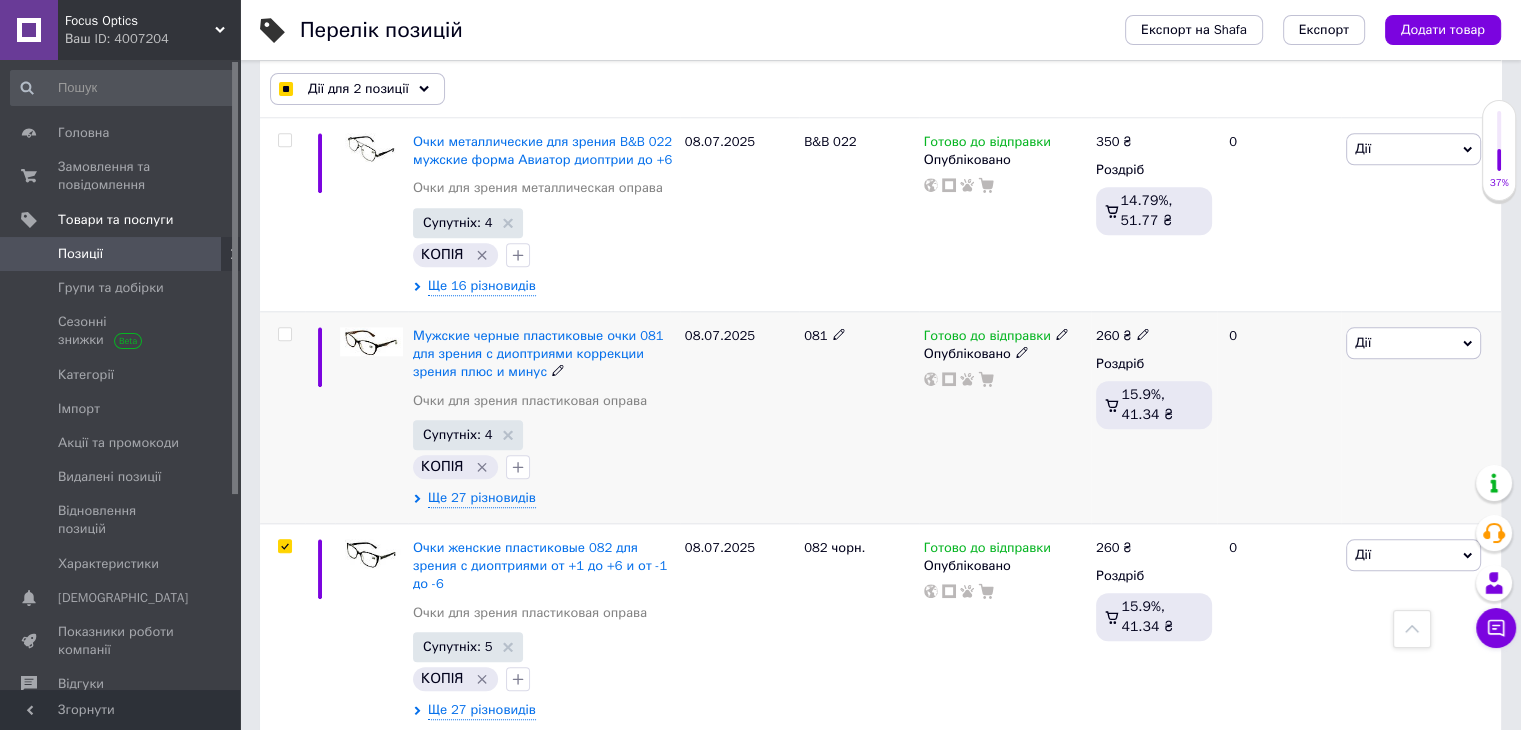 click at bounding box center (284, 334) 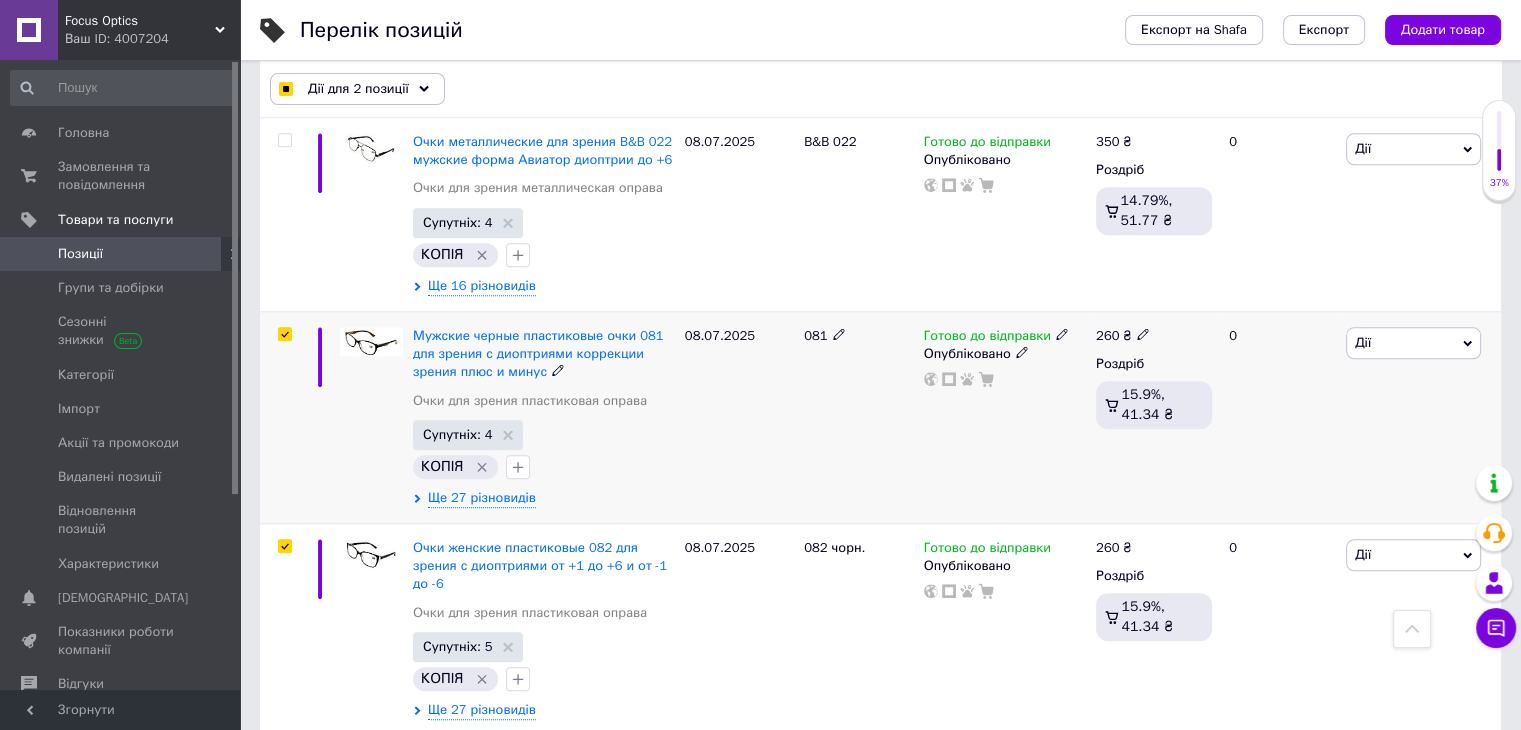 checkbox on "true" 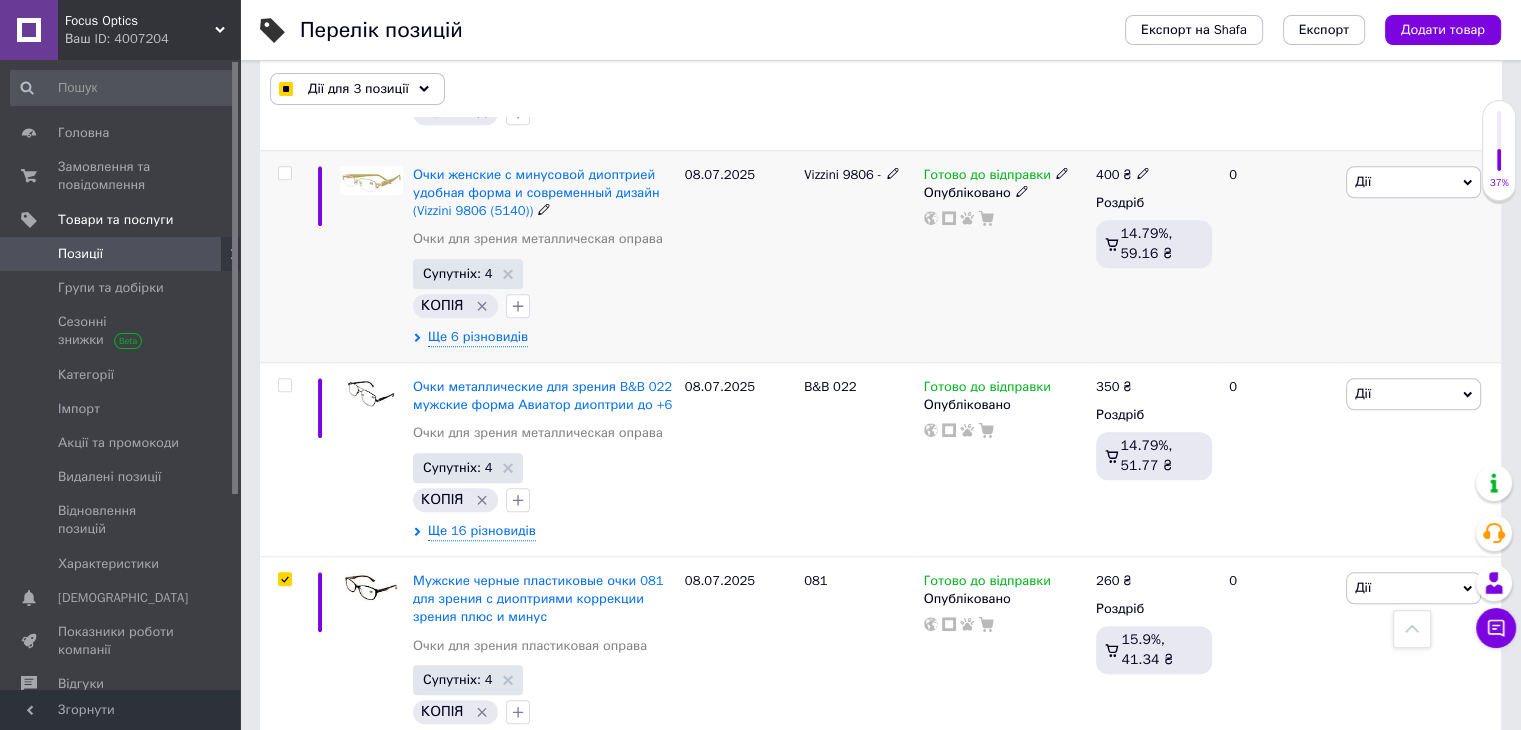 scroll, scrollTop: 1699, scrollLeft: 0, axis: vertical 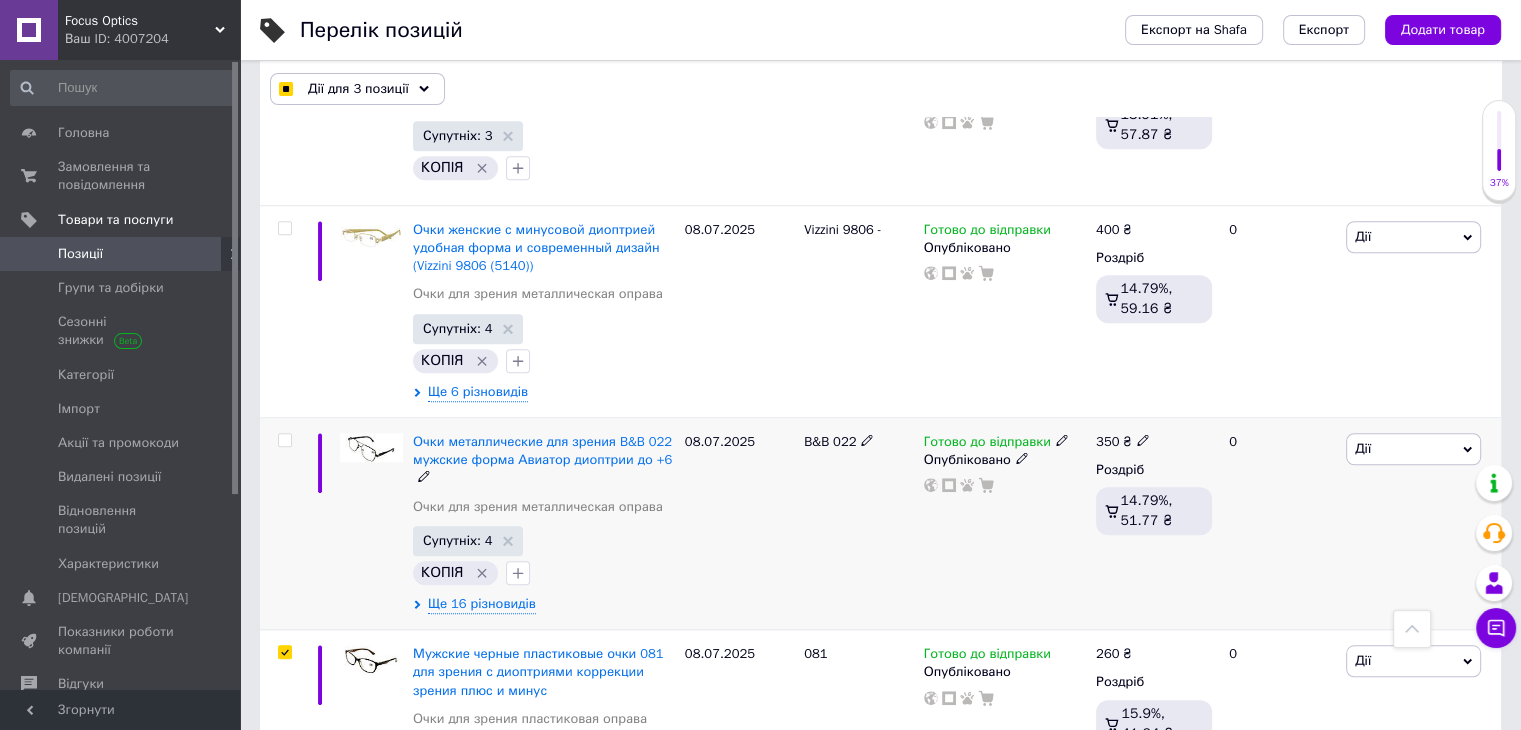click at bounding box center [284, 440] 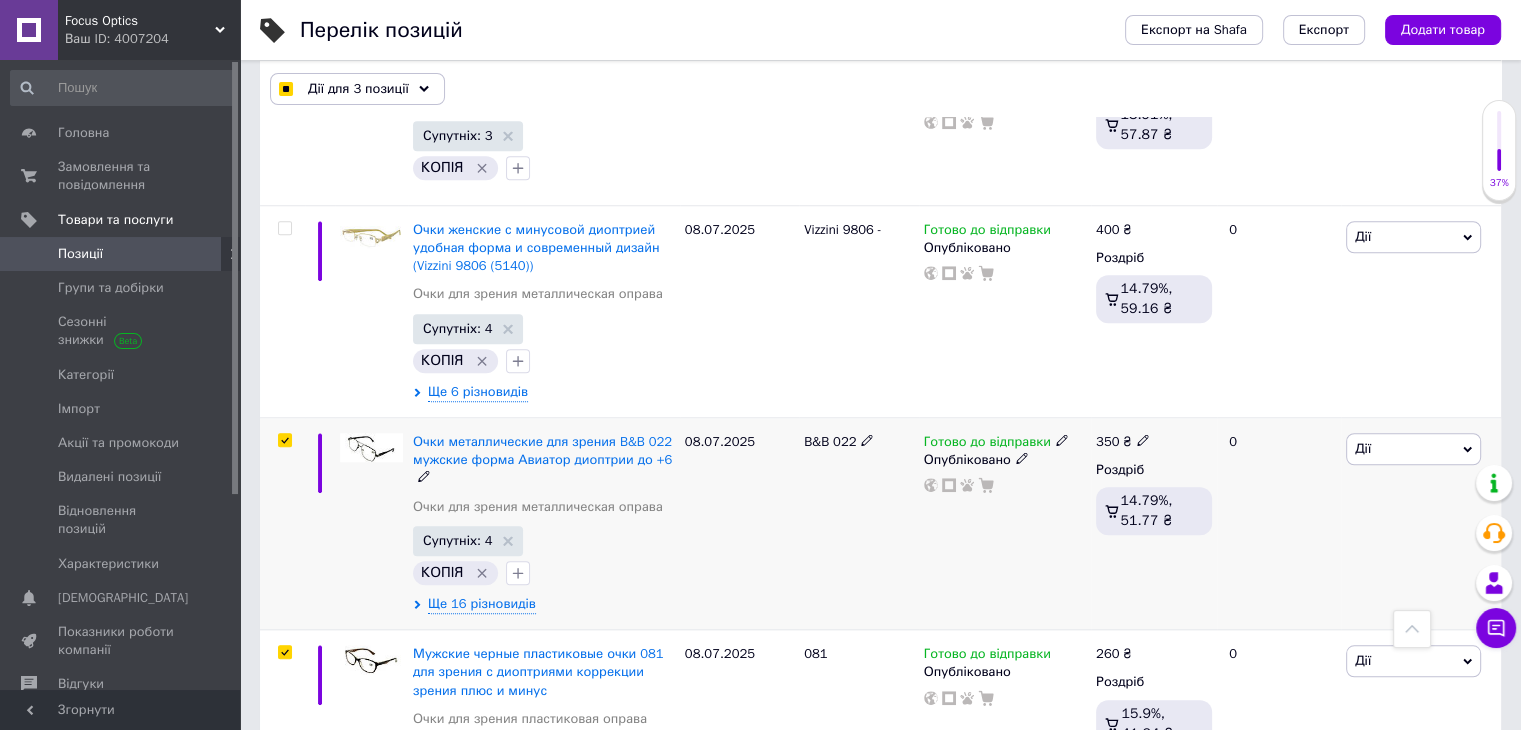 checkbox on "true" 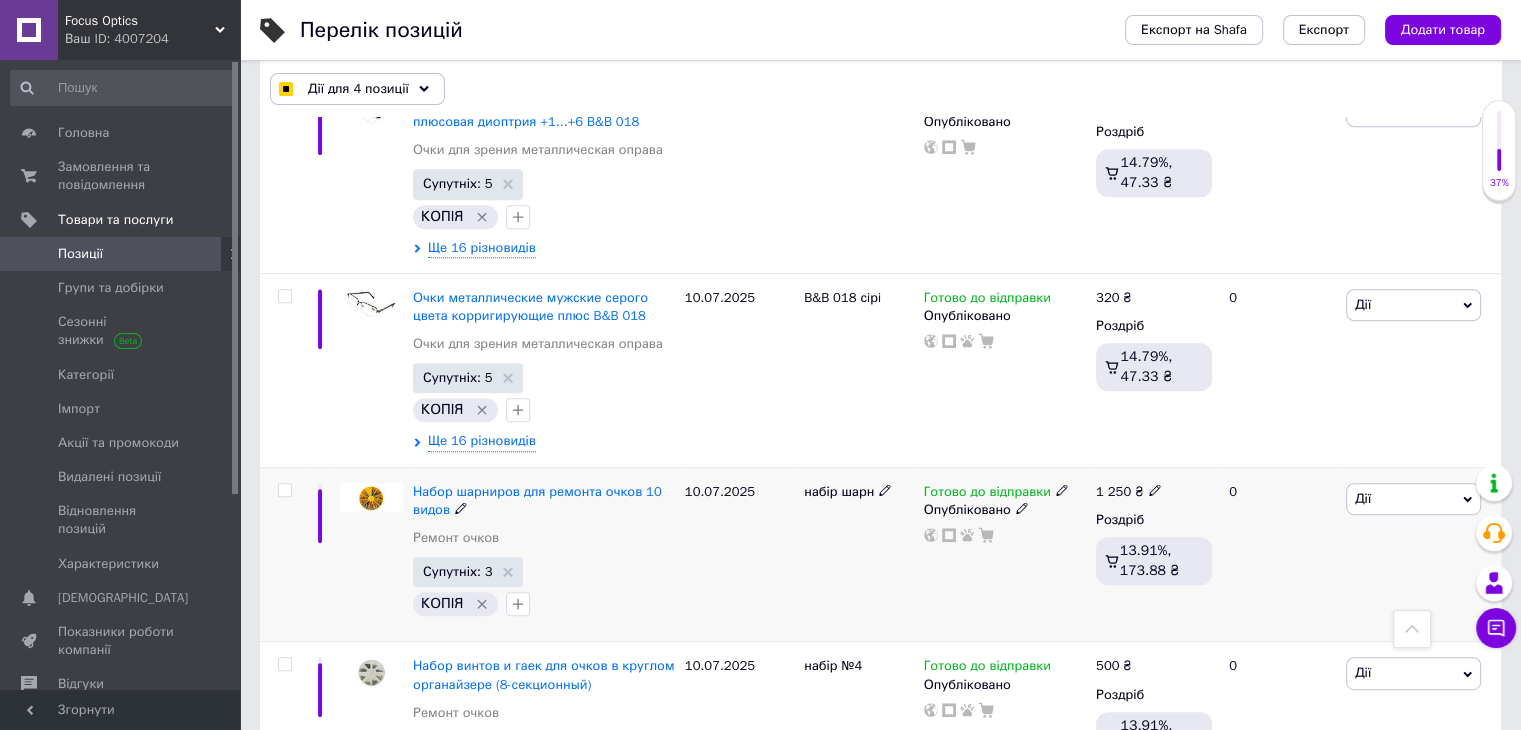 scroll, scrollTop: 799, scrollLeft: 0, axis: vertical 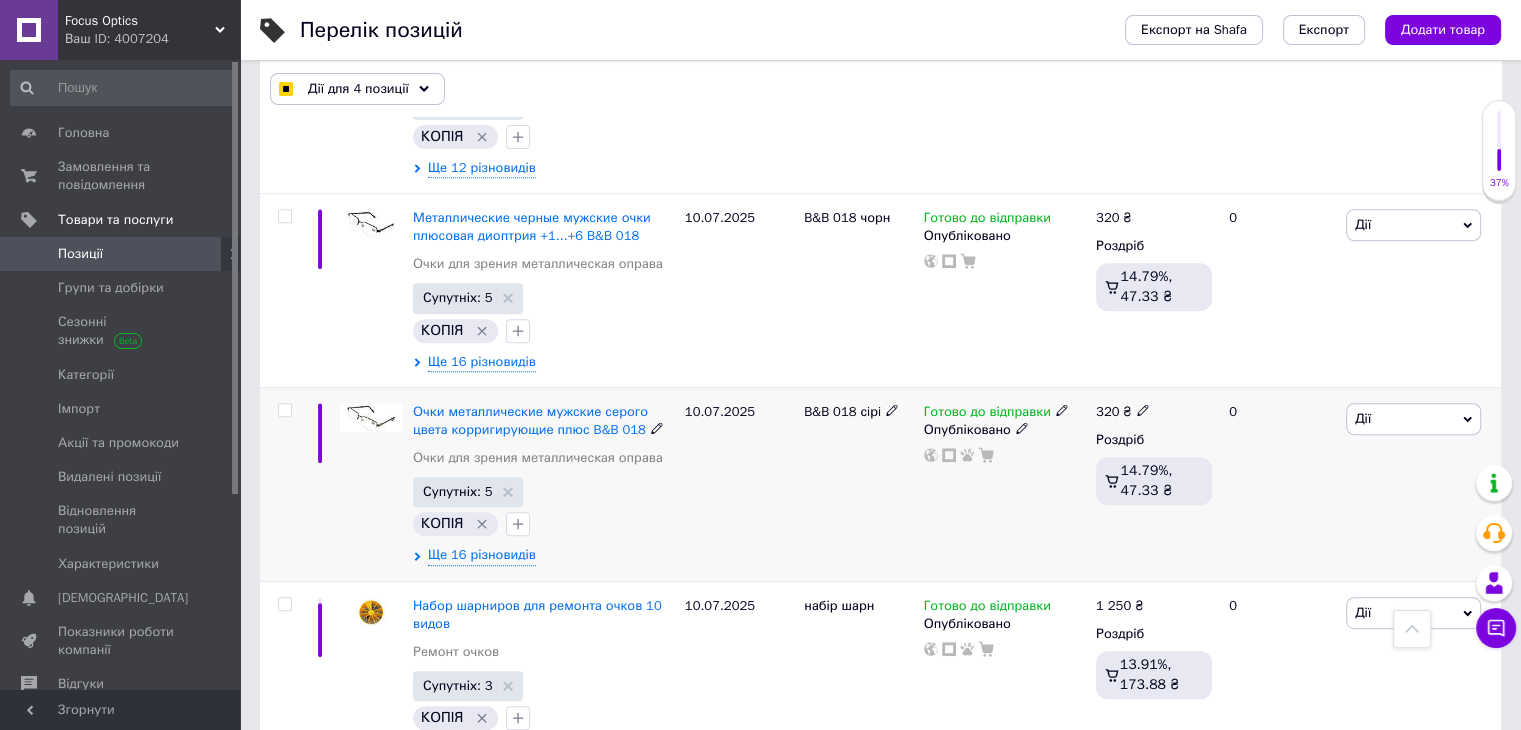 click at bounding box center (284, 410) 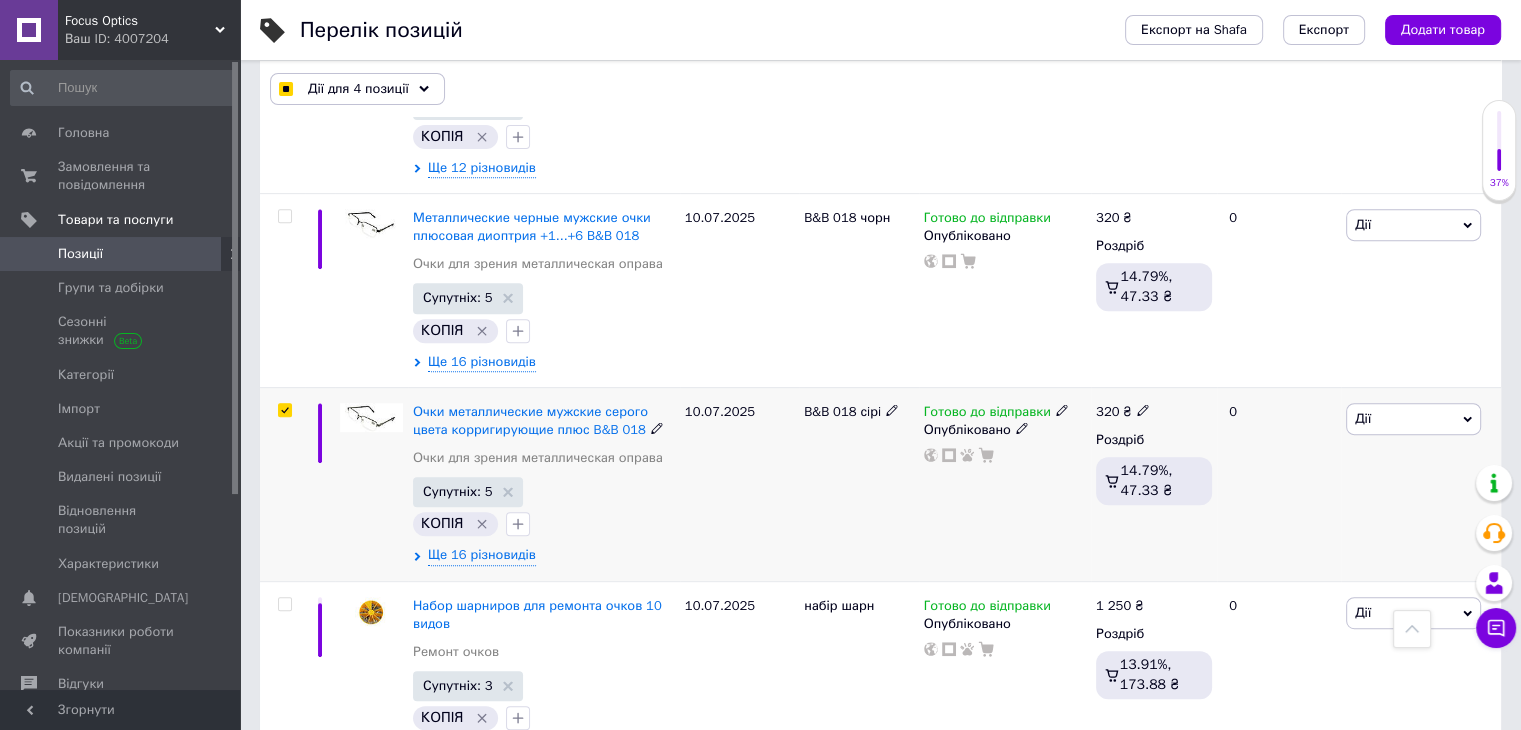 checkbox on "true" 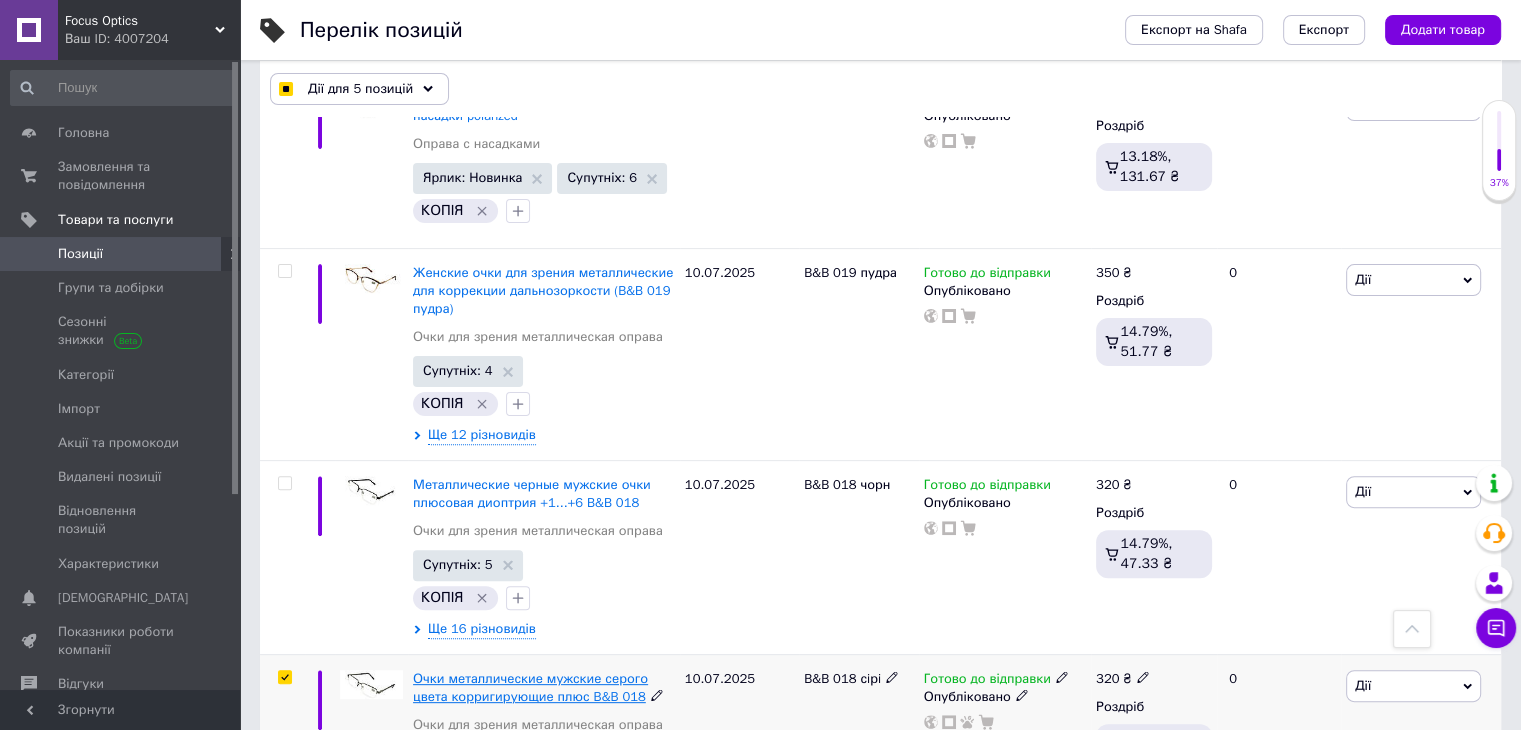 scroll, scrollTop: 499, scrollLeft: 0, axis: vertical 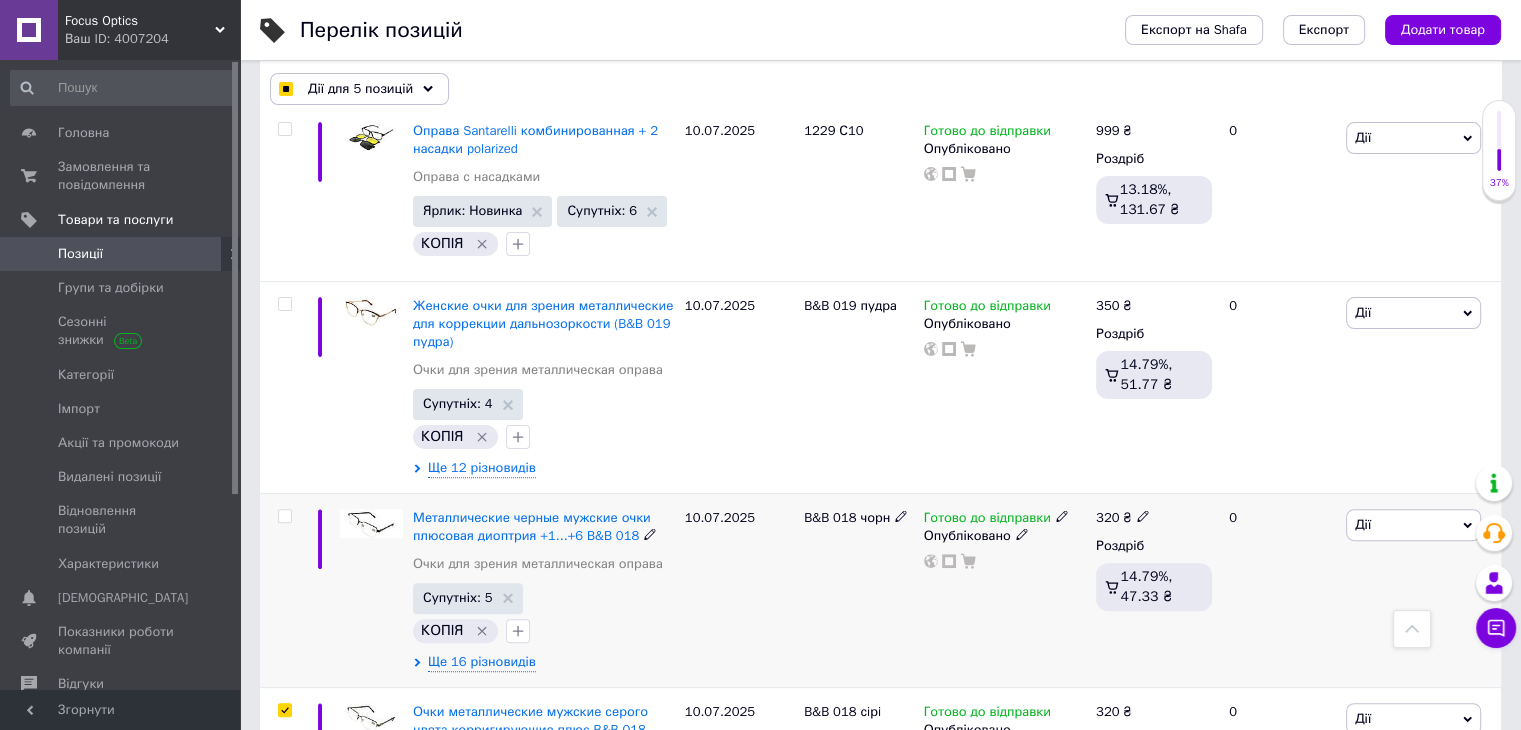 click at bounding box center [284, 516] 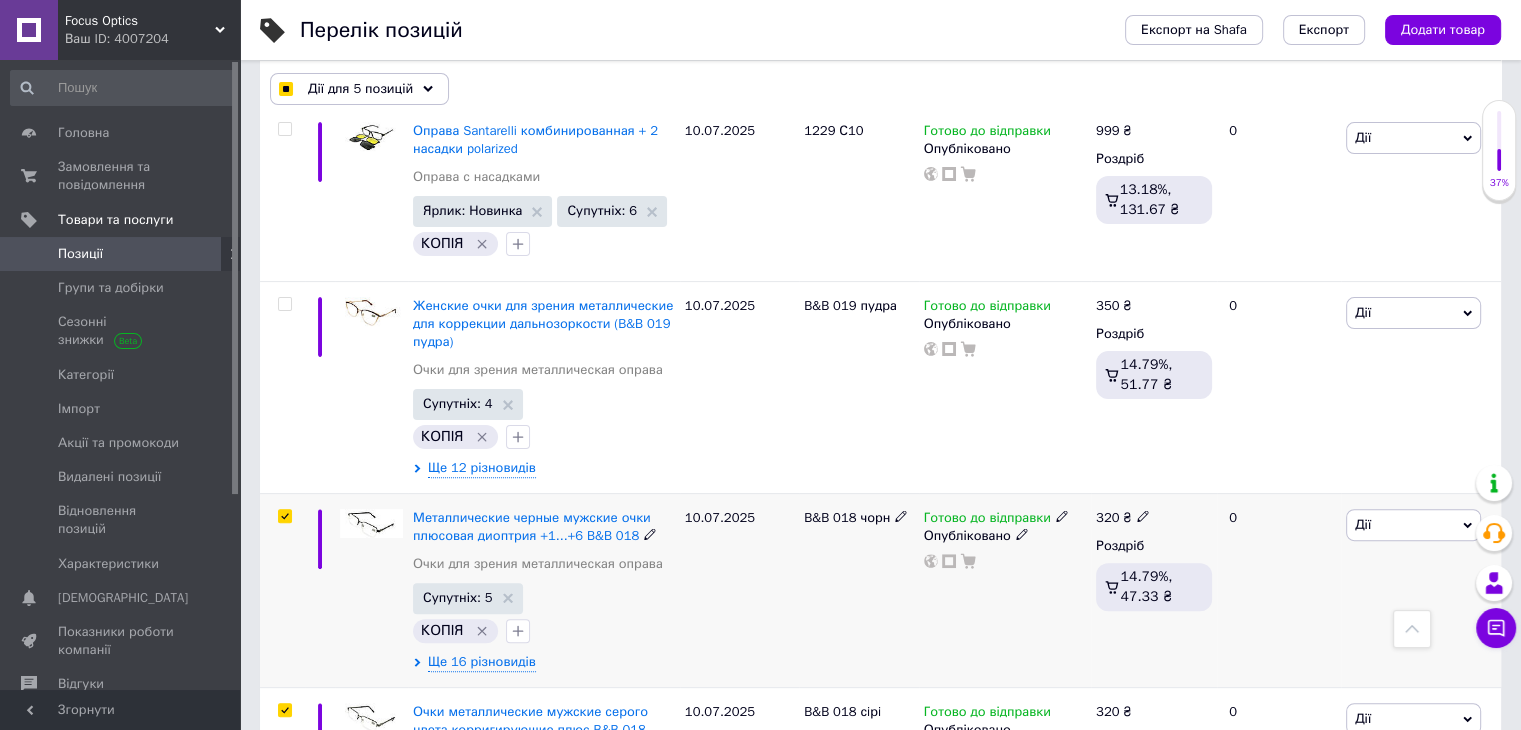 checkbox on "true" 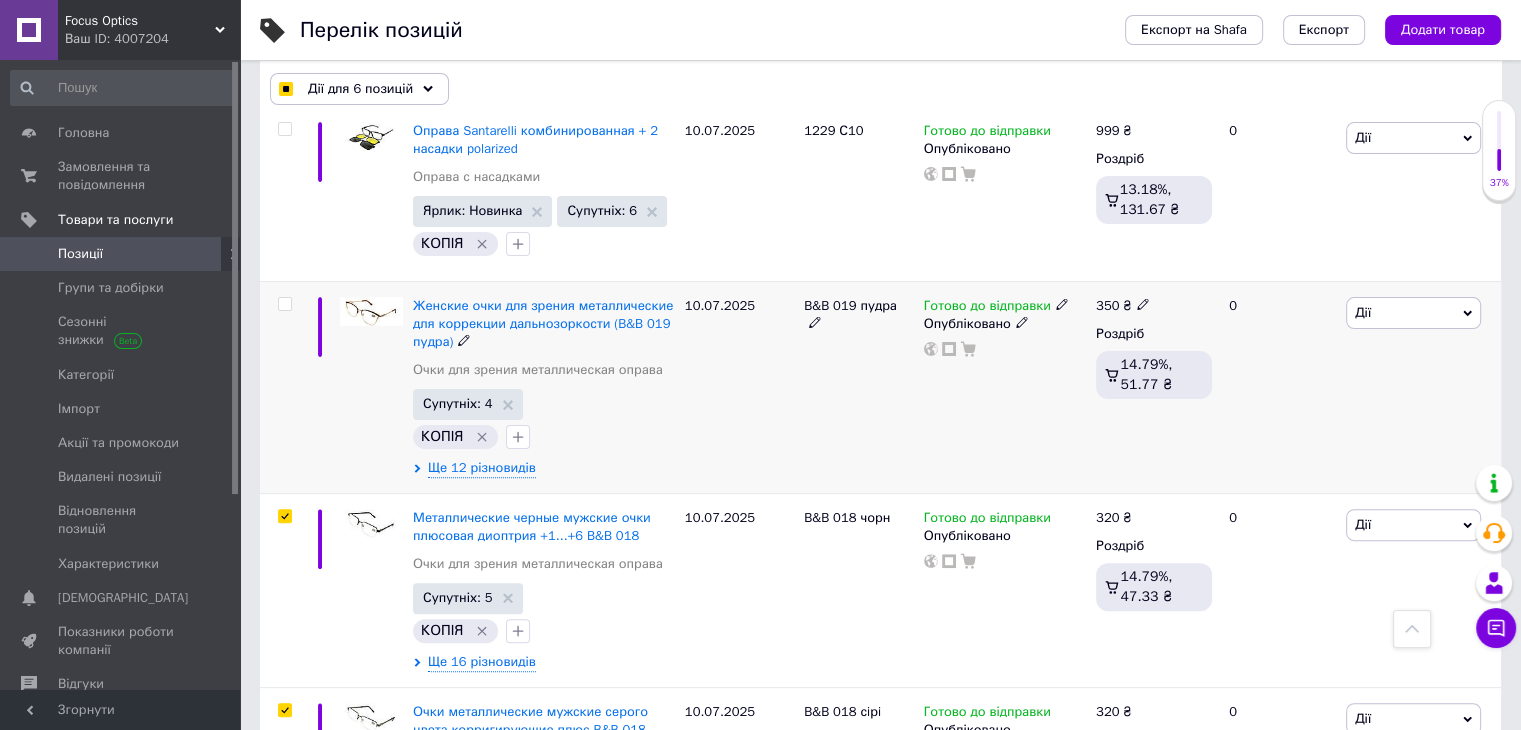 click at bounding box center (284, 304) 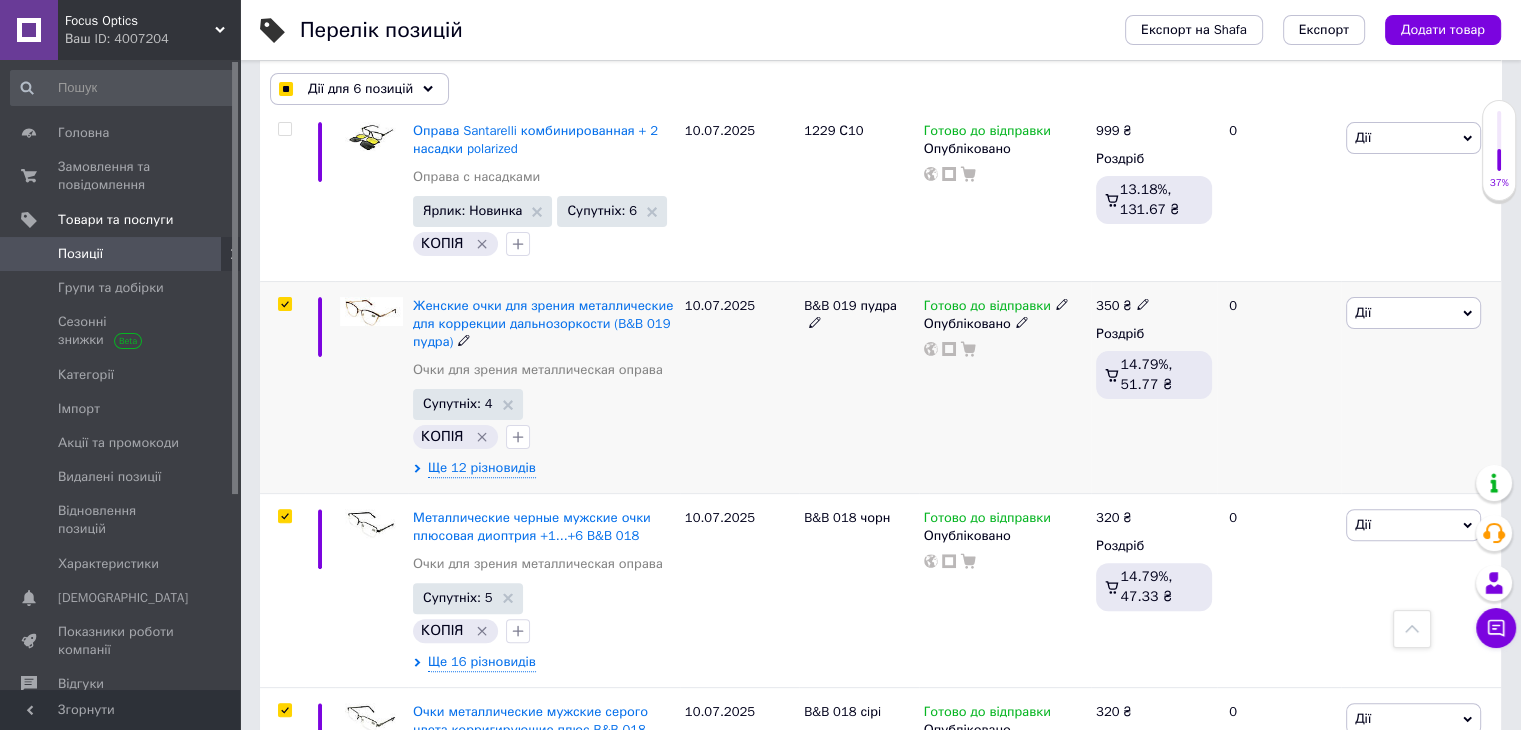 checkbox on "true" 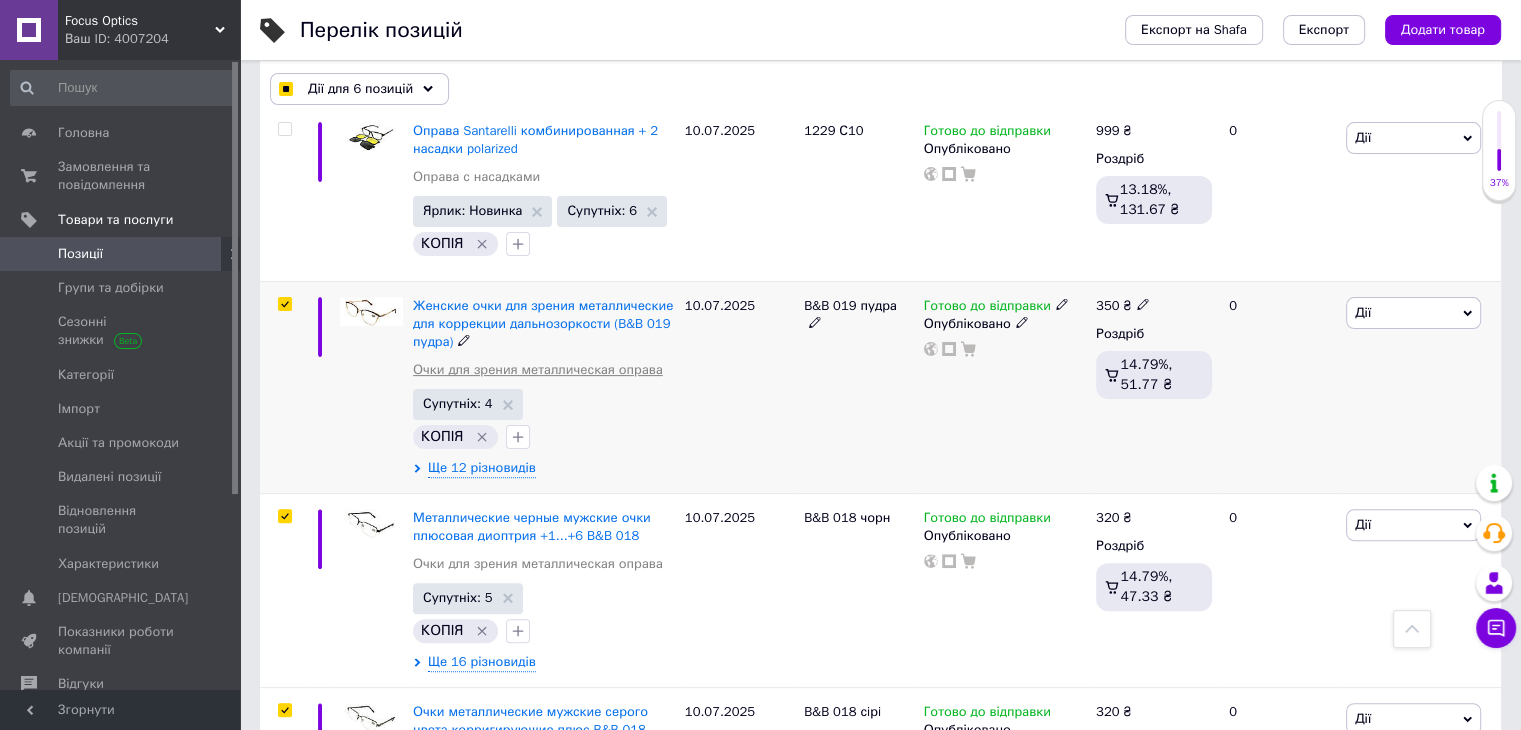 checkbox on "true" 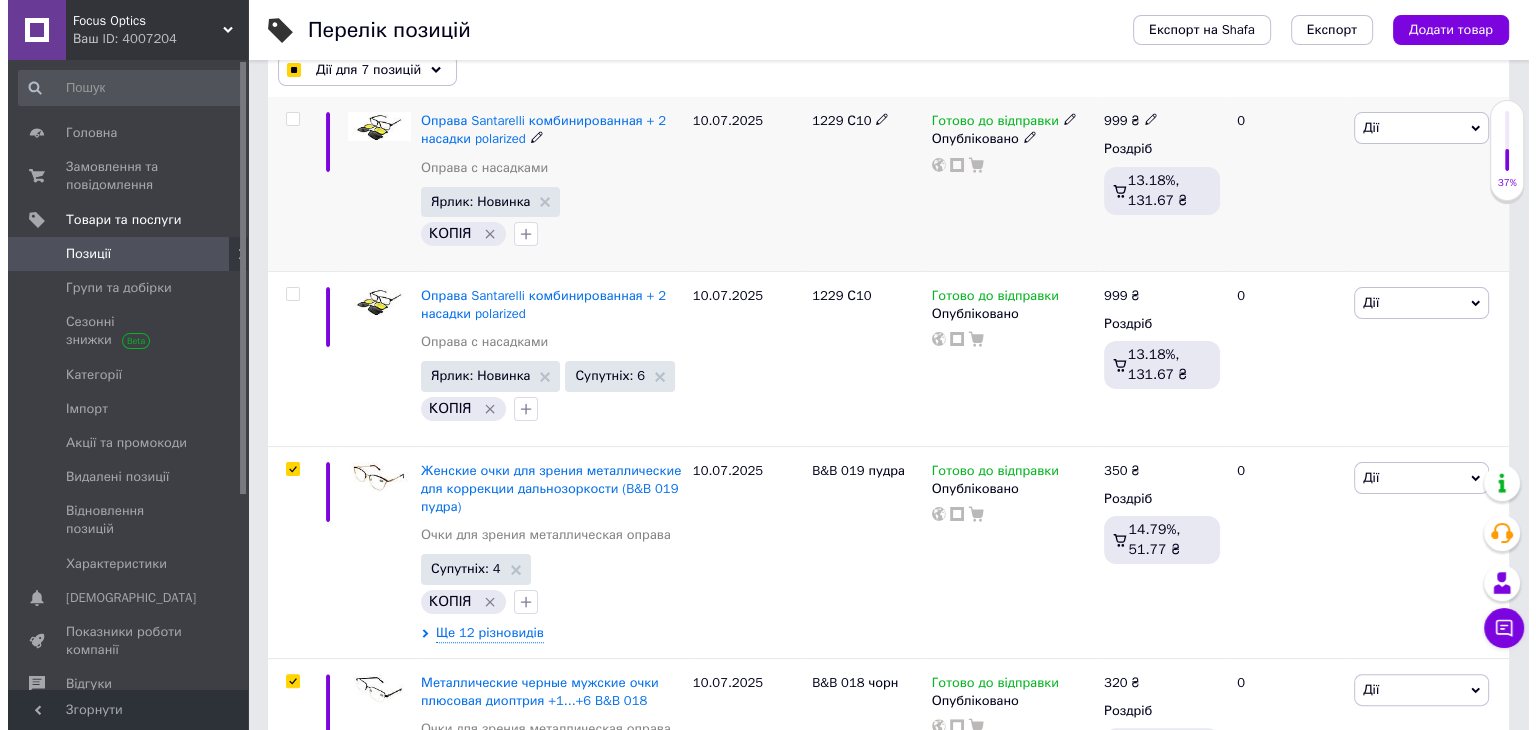 scroll, scrollTop: 499, scrollLeft: 0, axis: vertical 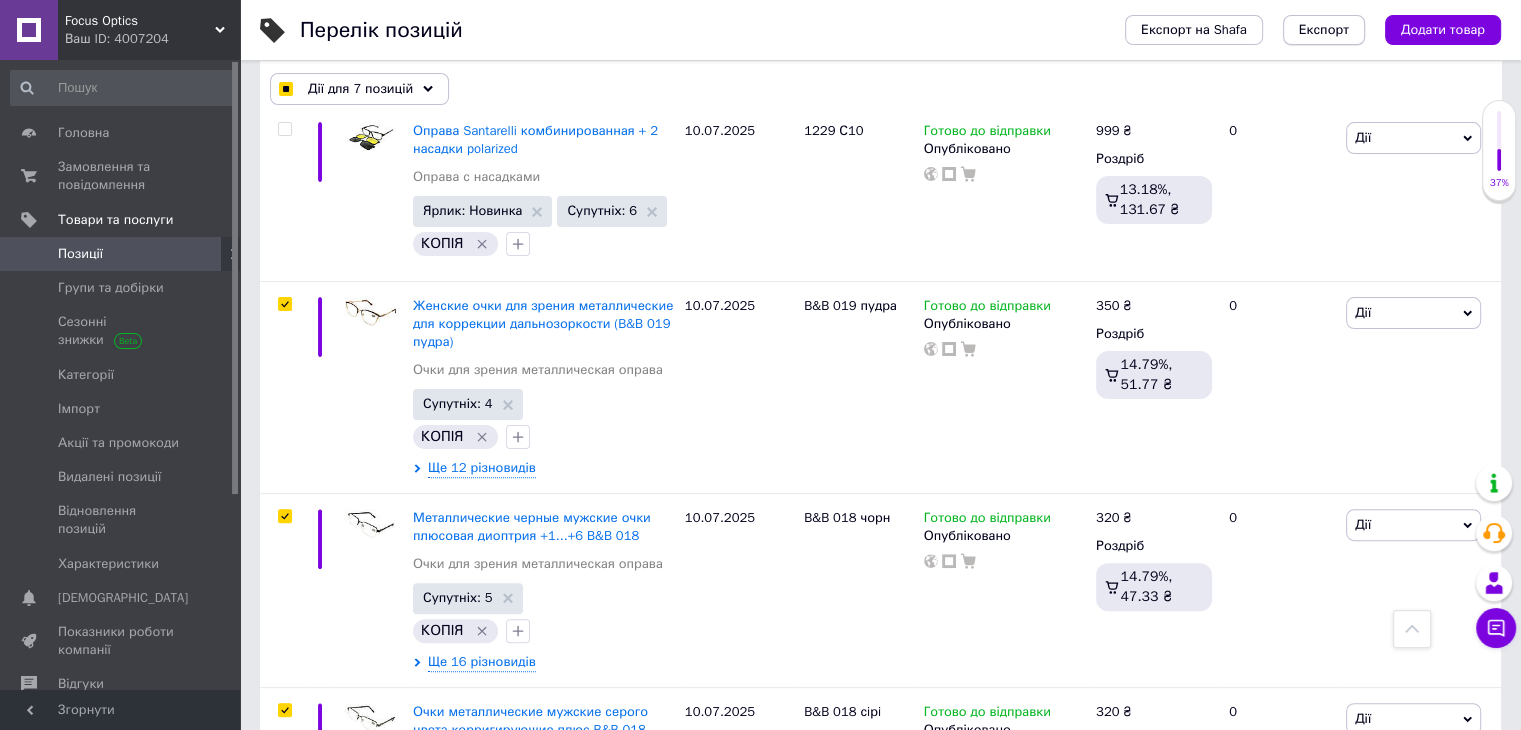 click on "Експорт" at bounding box center (1324, 30) 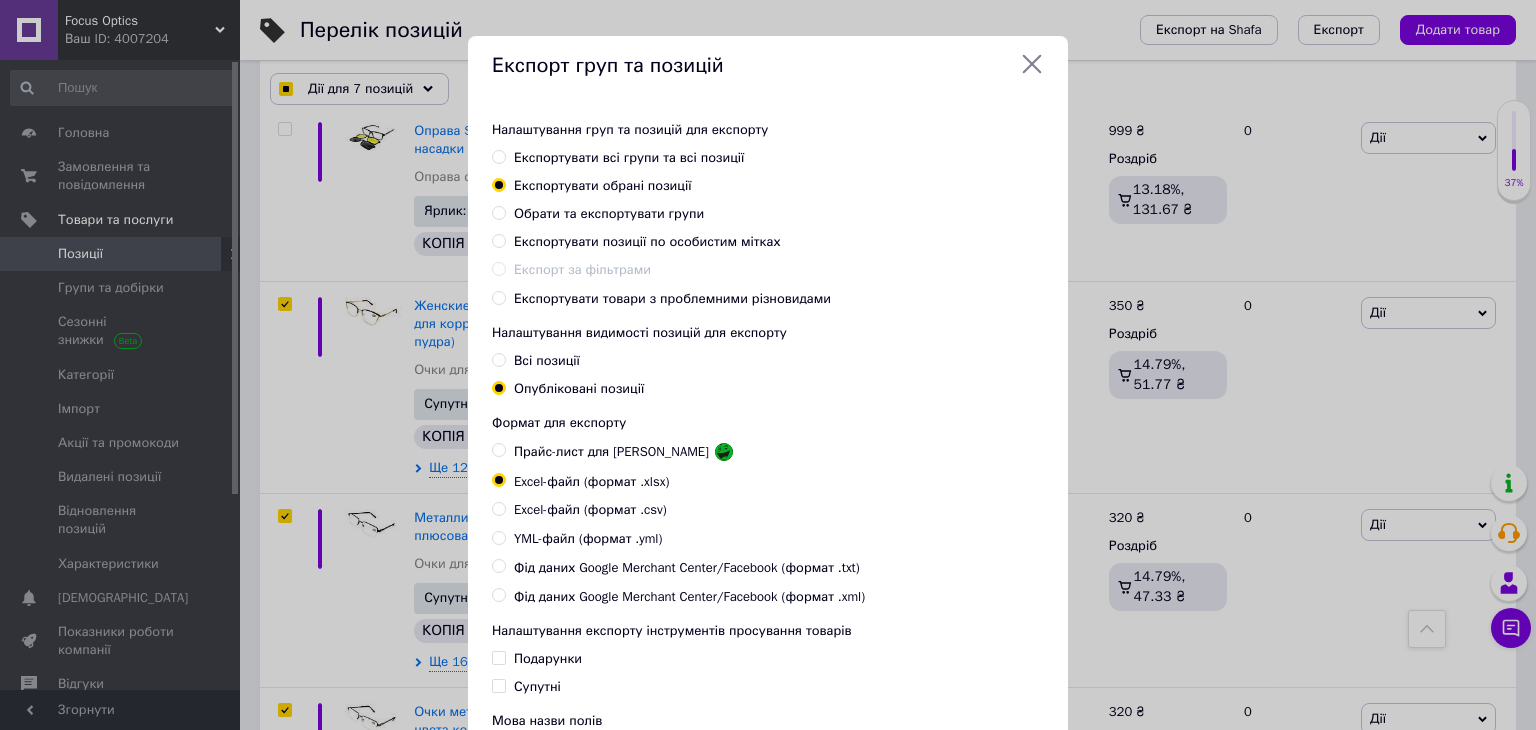 checkbox on "true" 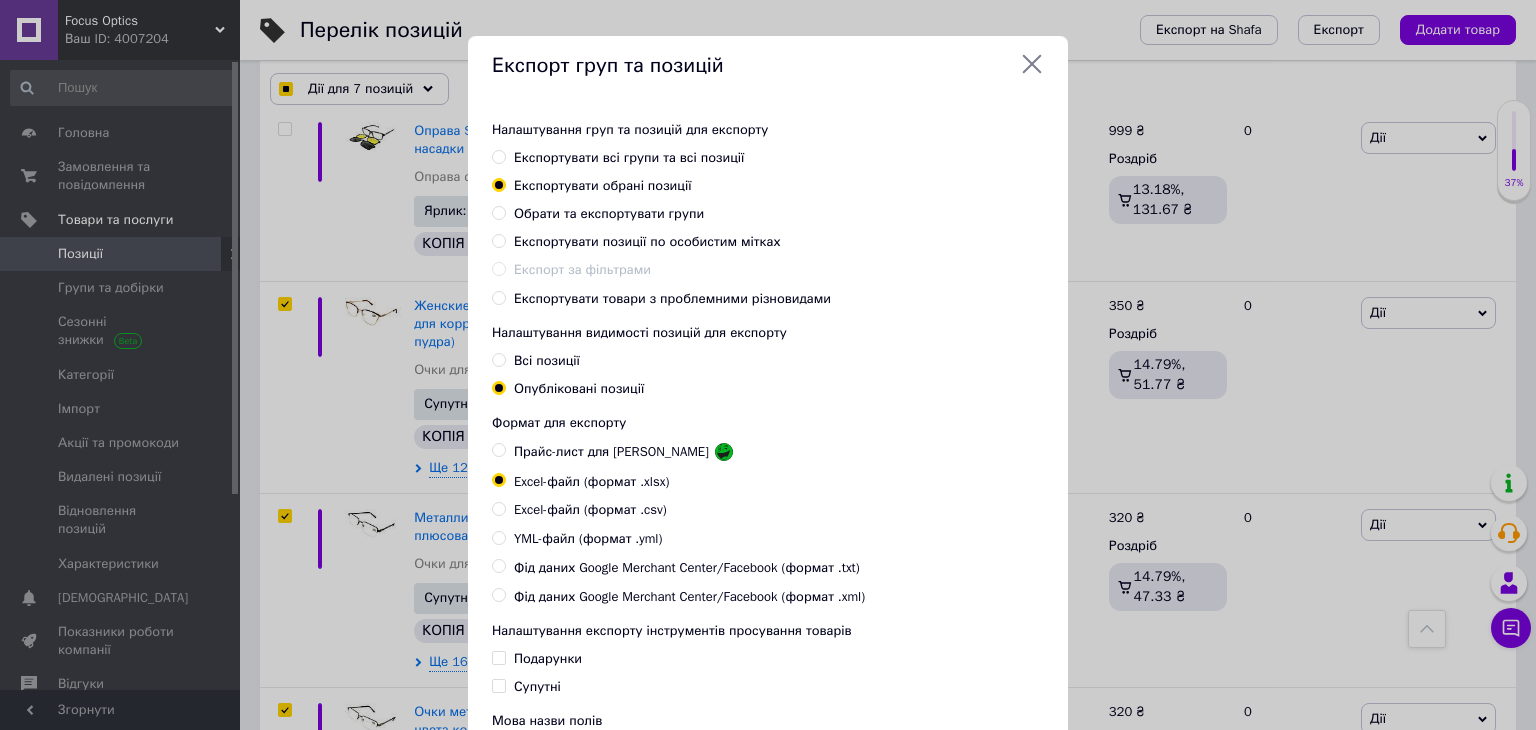click on "YML-файл (формат .yml)" at bounding box center (588, 539) 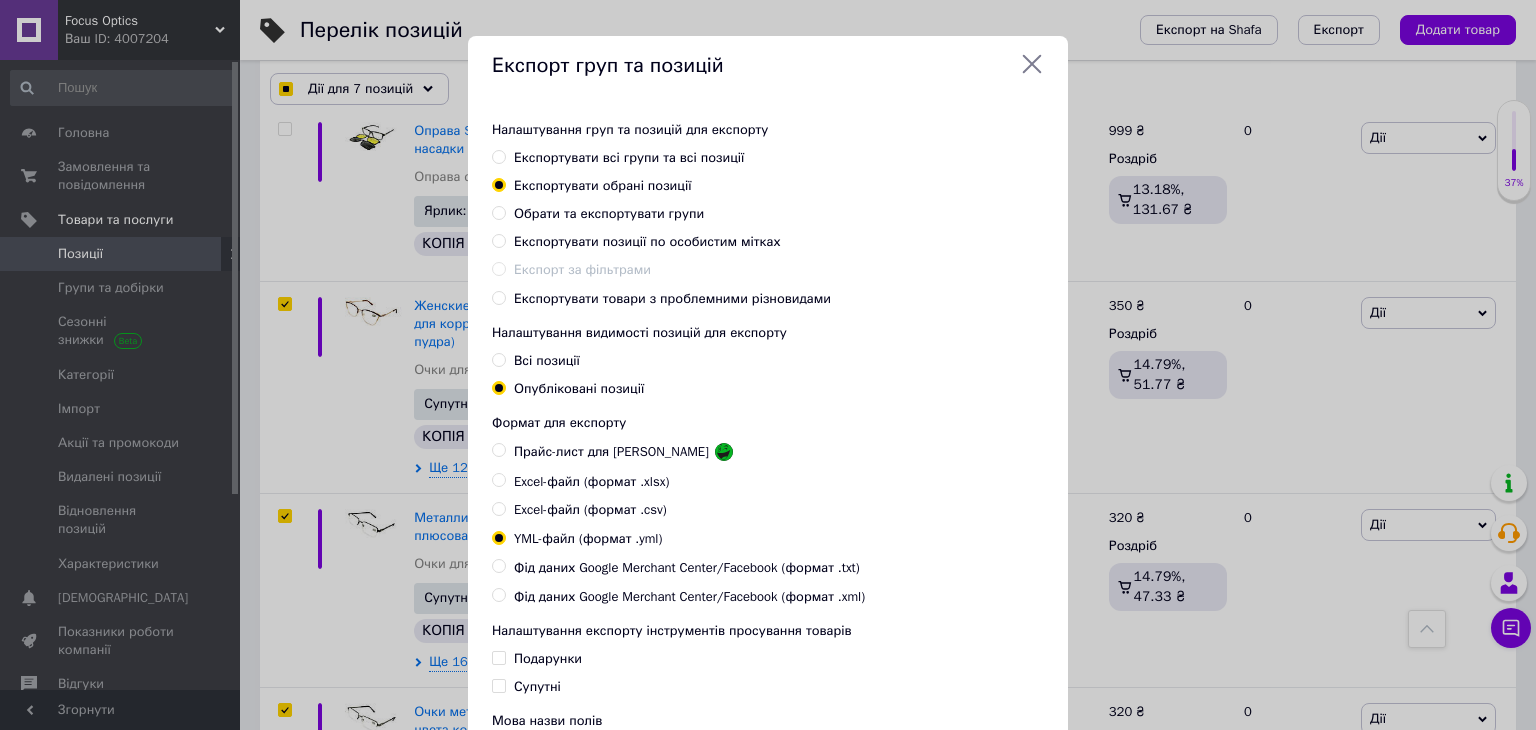 checkbox on "true" 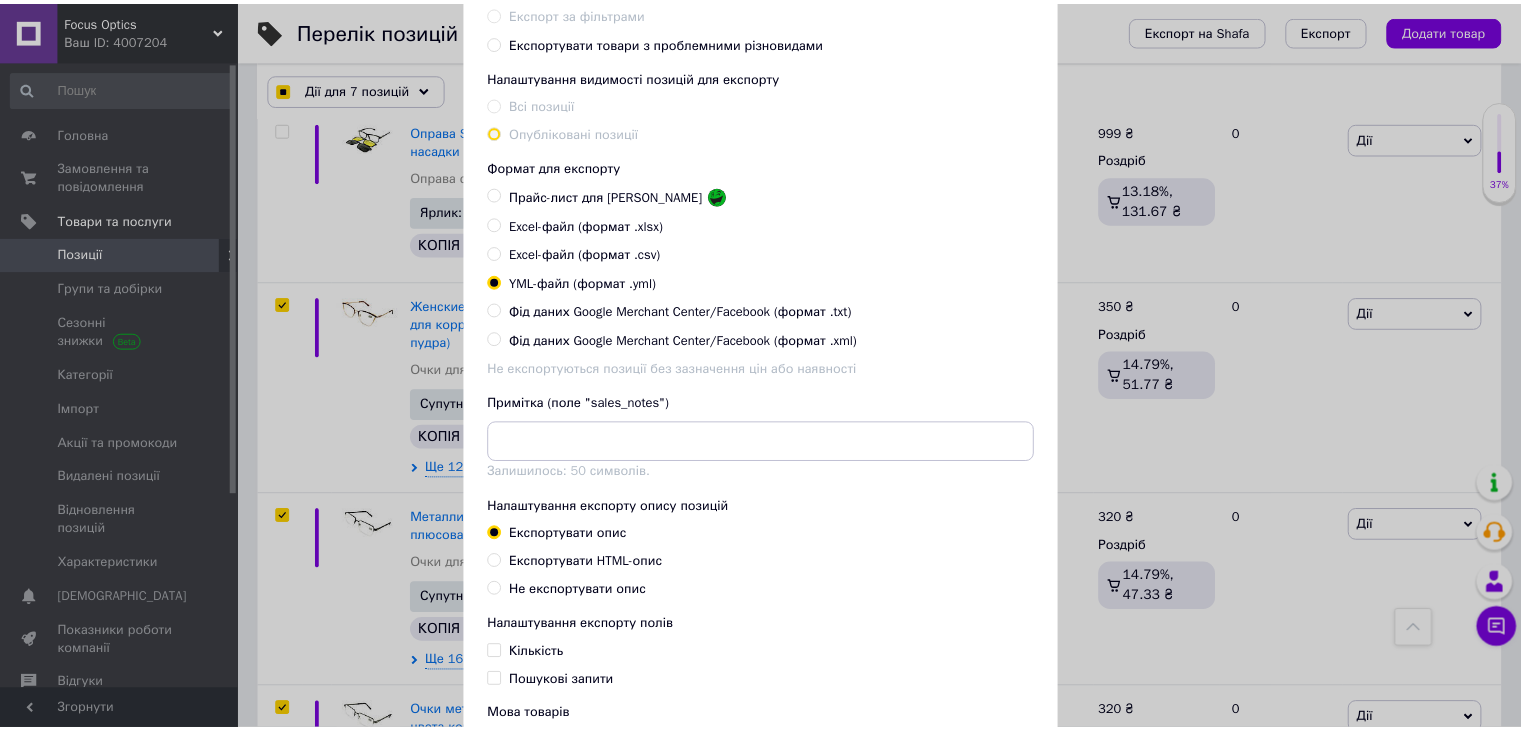 scroll, scrollTop: 400, scrollLeft: 0, axis: vertical 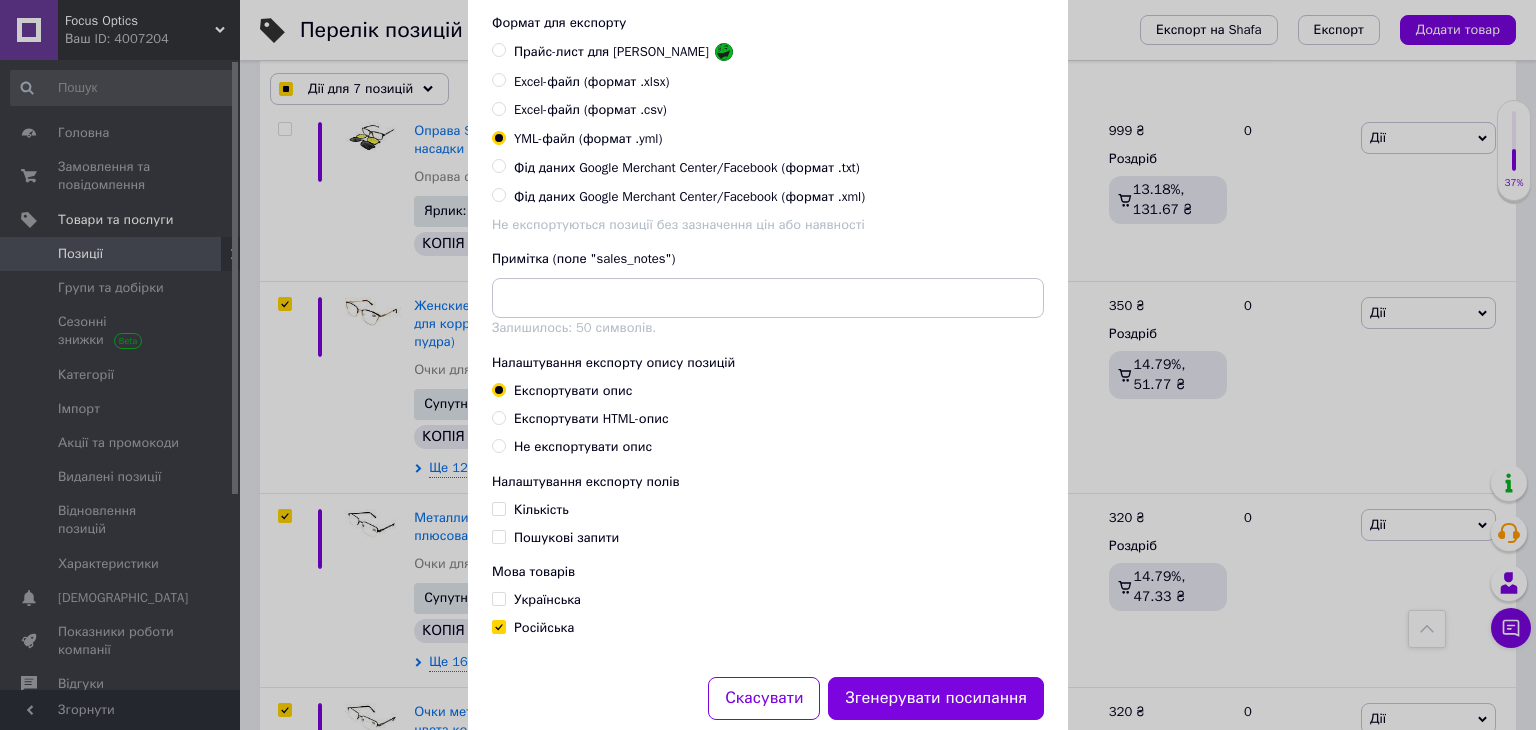 click on "Українська" at bounding box center (547, 599) 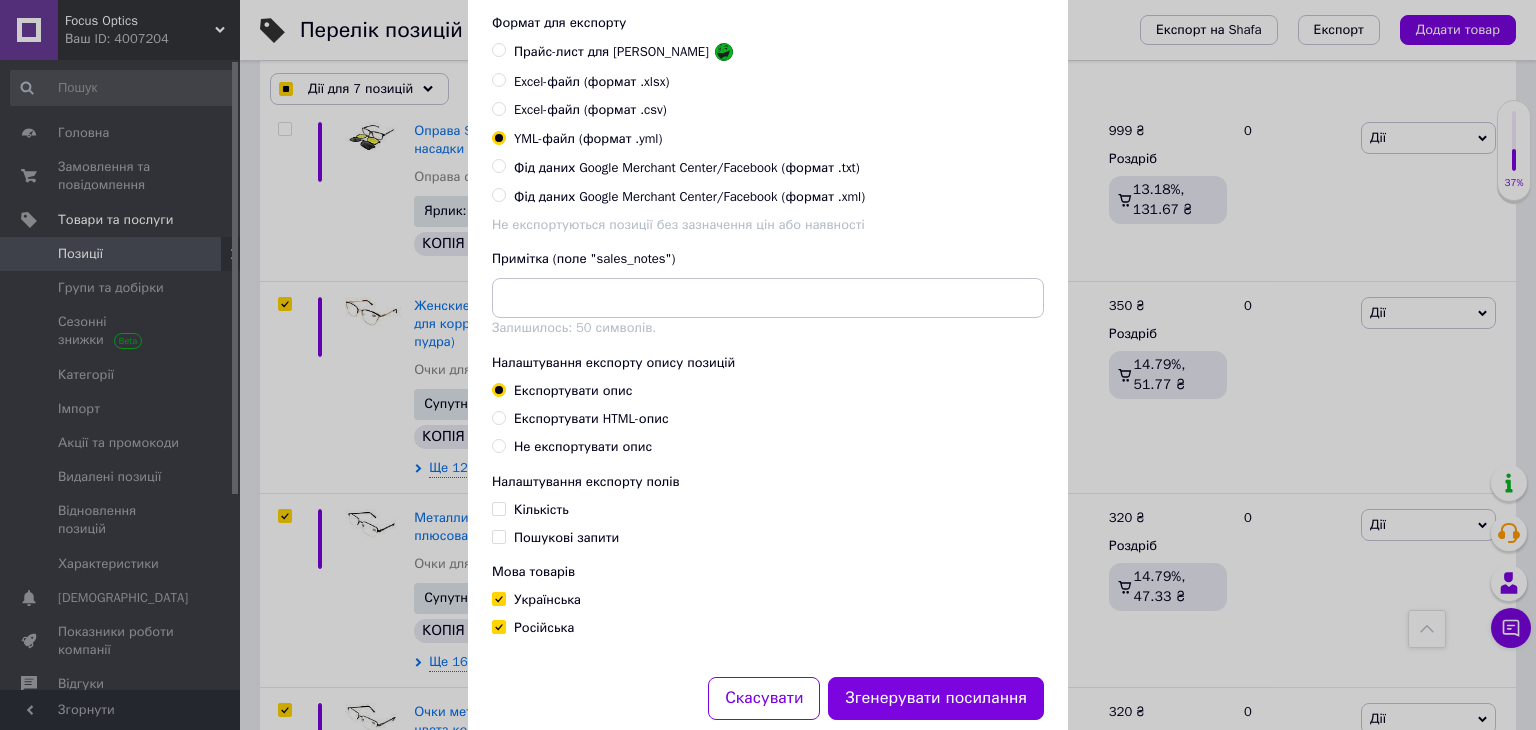 checkbox on "true" 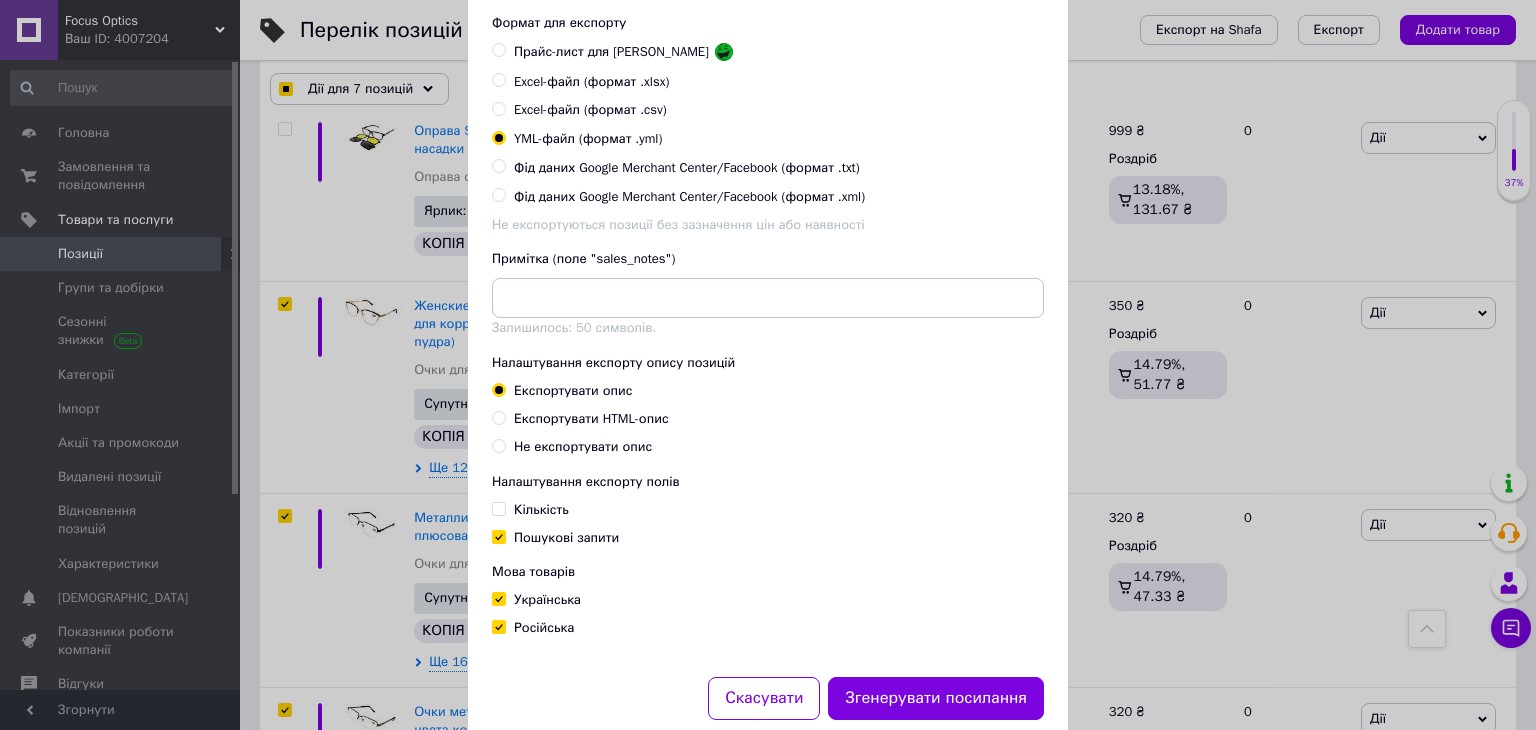 checkbox on "true" 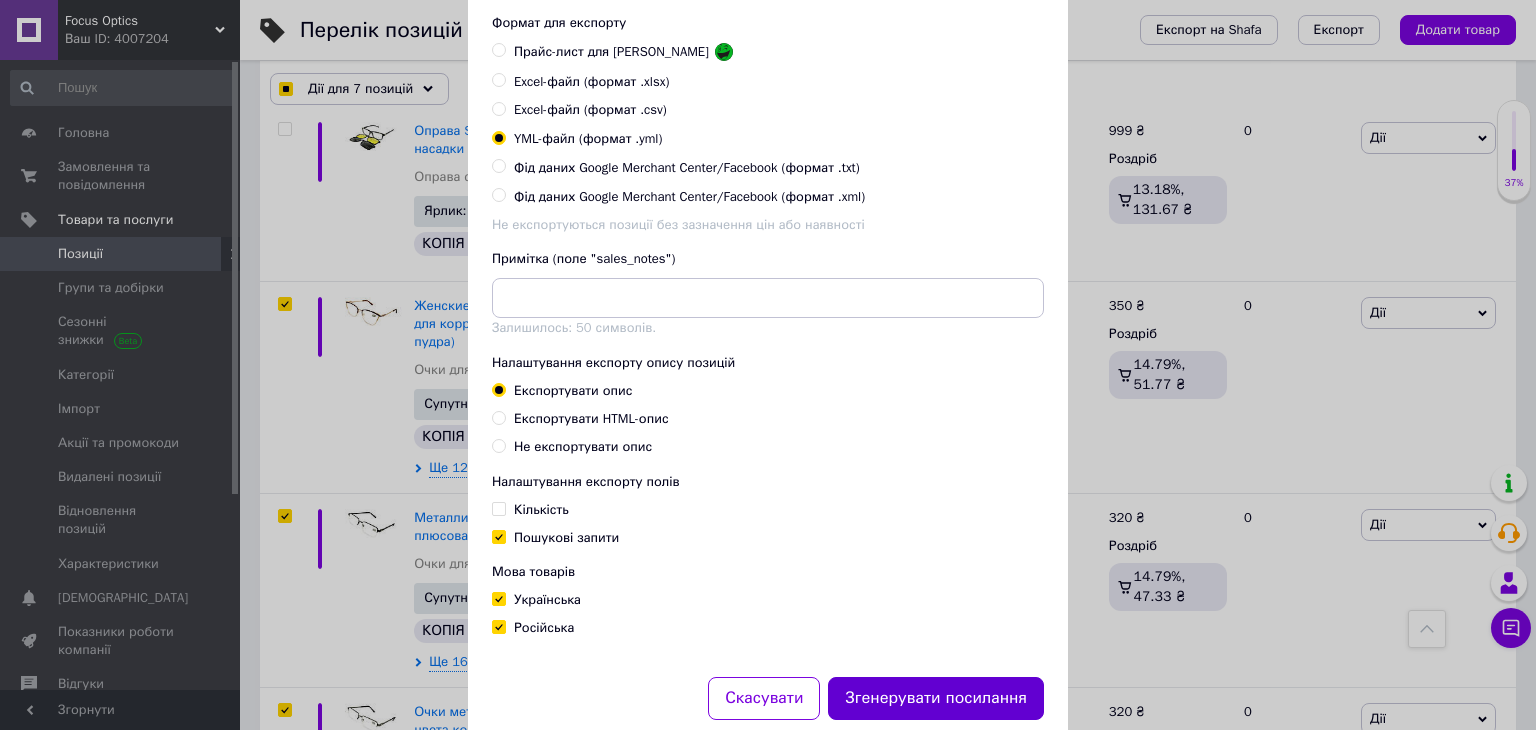 click on "Згенерувати посилання" at bounding box center [936, 698] 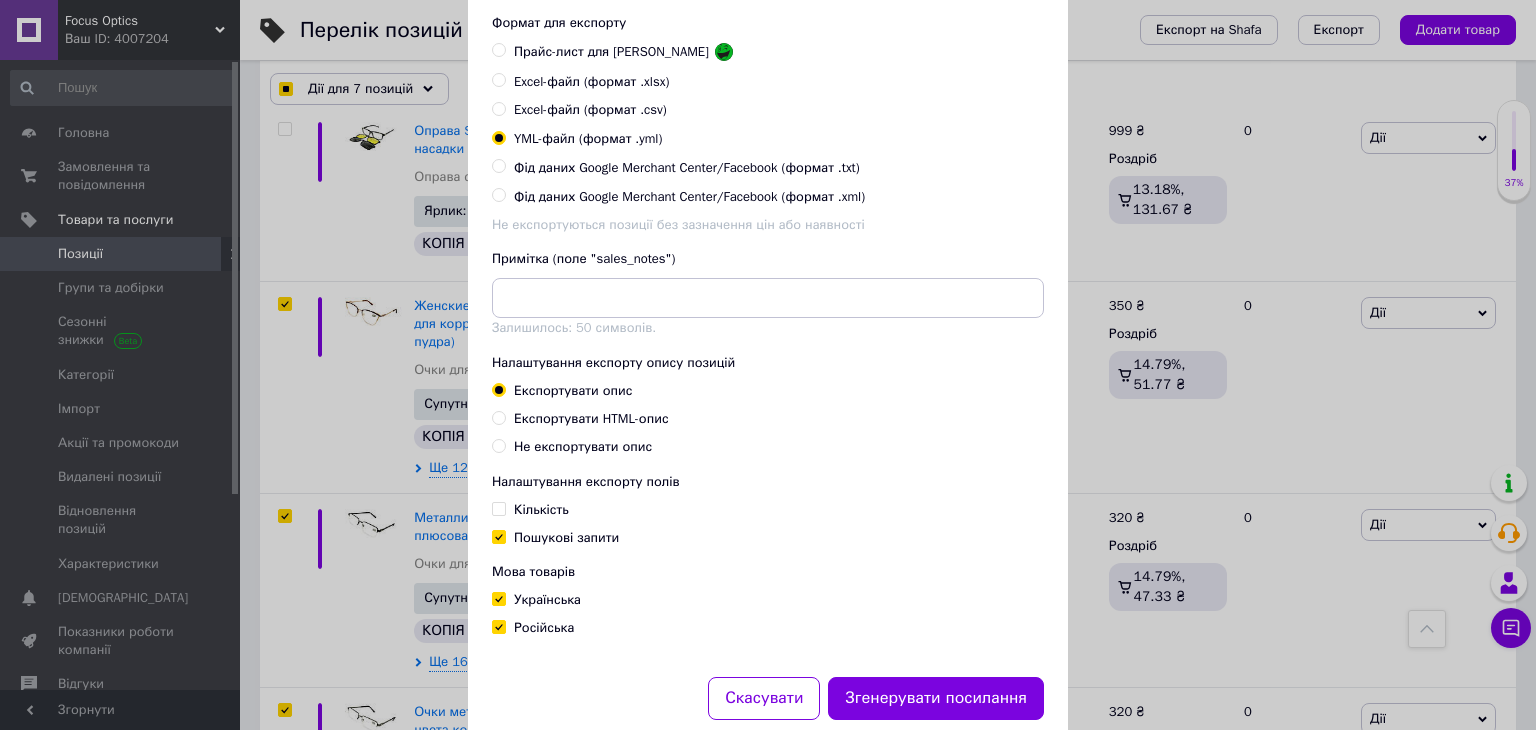 checkbox on "true" 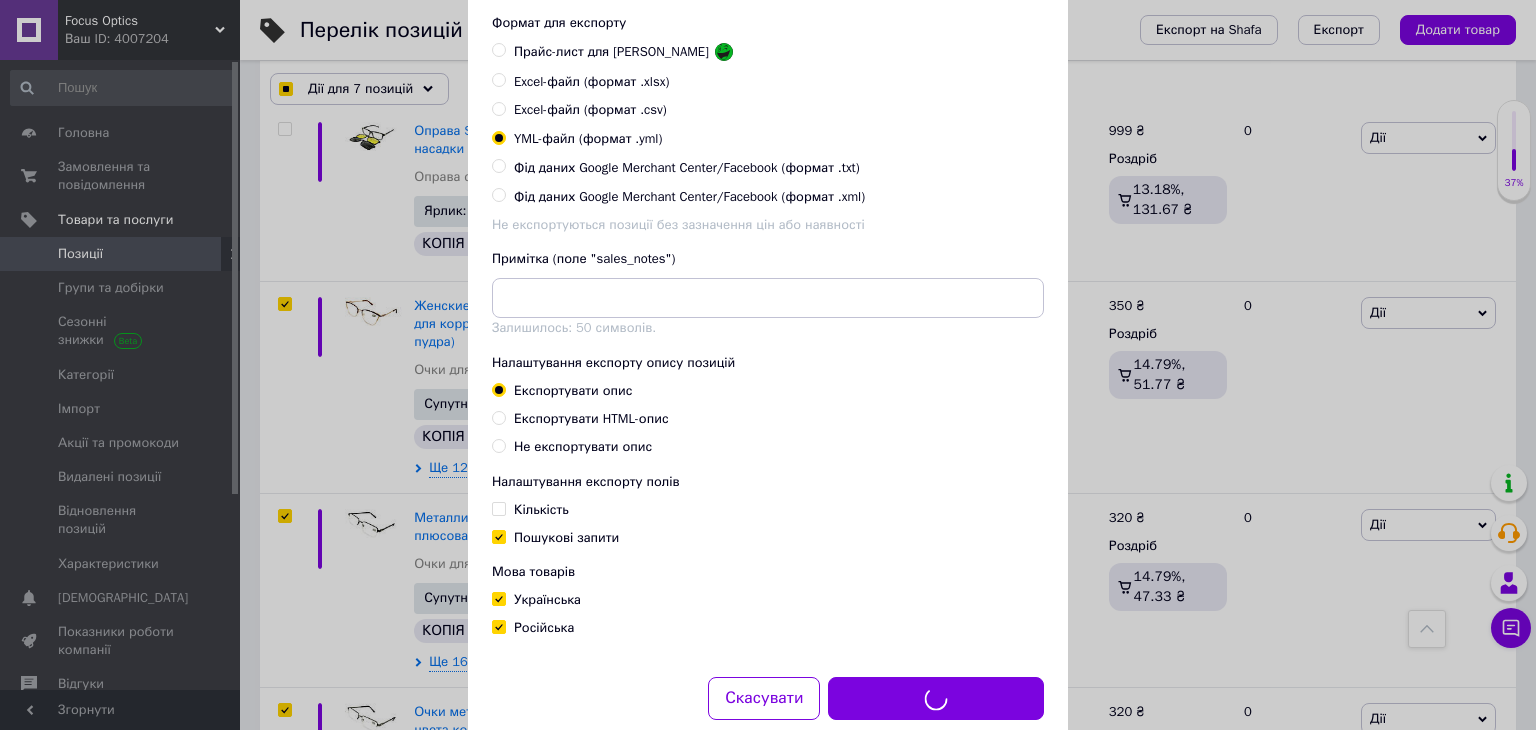 checkbox on "true" 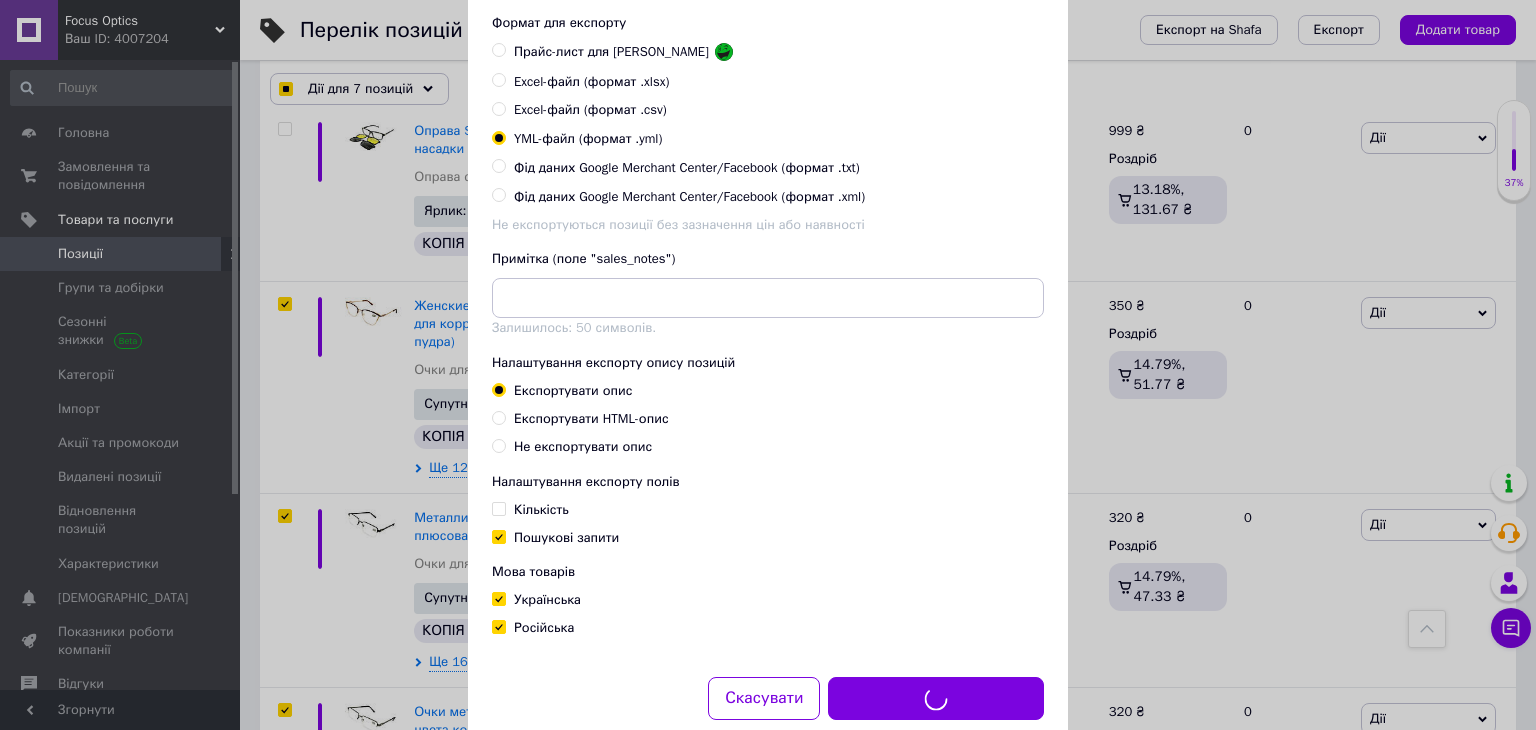 checkbox on "true" 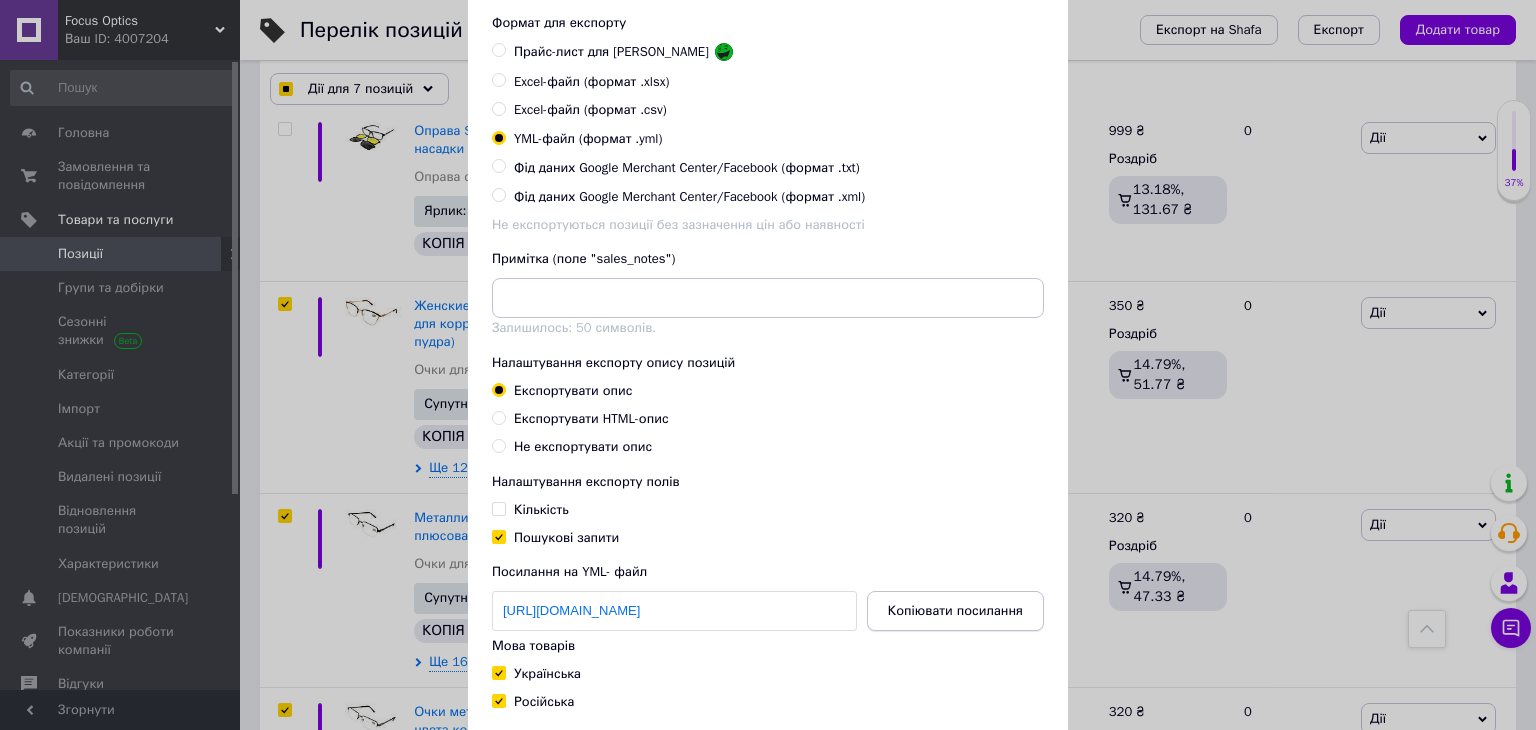 click on "Копіювати посилання" at bounding box center (955, 611) 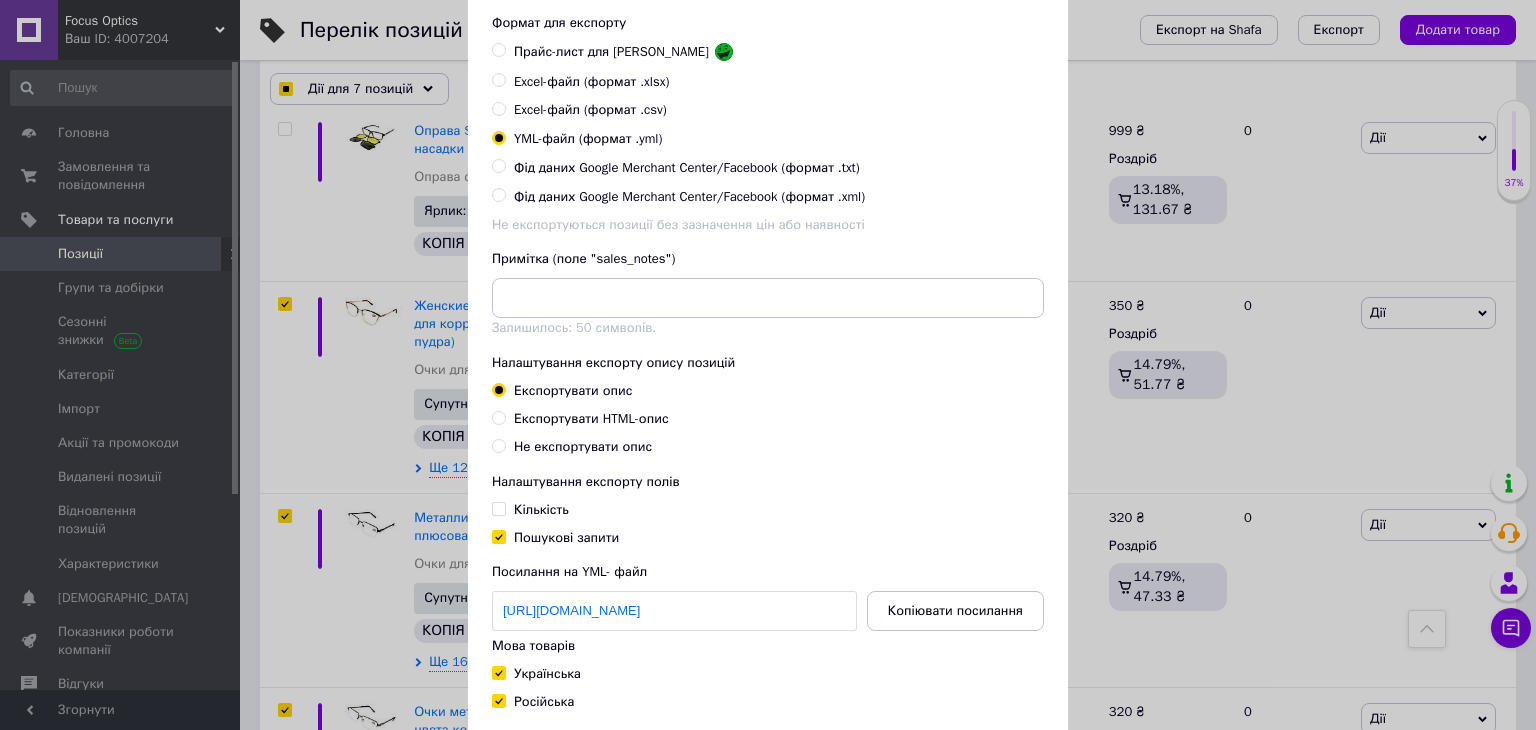 click on "Експорт груп та позицій Налаштування груп та позицій для експорту Експортувати всі групи та всі позиції Експортувати обрані позиції Обрати та експортувати групи Експортувати позиції по особистим мітках Експорт за фільтрами Експортувати товари з проблемними різновидами Налаштування видимості позицій для експорту Всі позиції Опубліковані позиції Формат для експорту Прайс-лист для Розетки Excel-файл (формат .xlsx) Excel-файл (формат .csv) YML-файл (формат .yml) Фід даних Google Merchant Center/Facebook (формат .txt) Фід даних Google Merchant Center/Facebook (формат .xml) Примітка  (поле "sales_notes")" at bounding box center (768, 236) 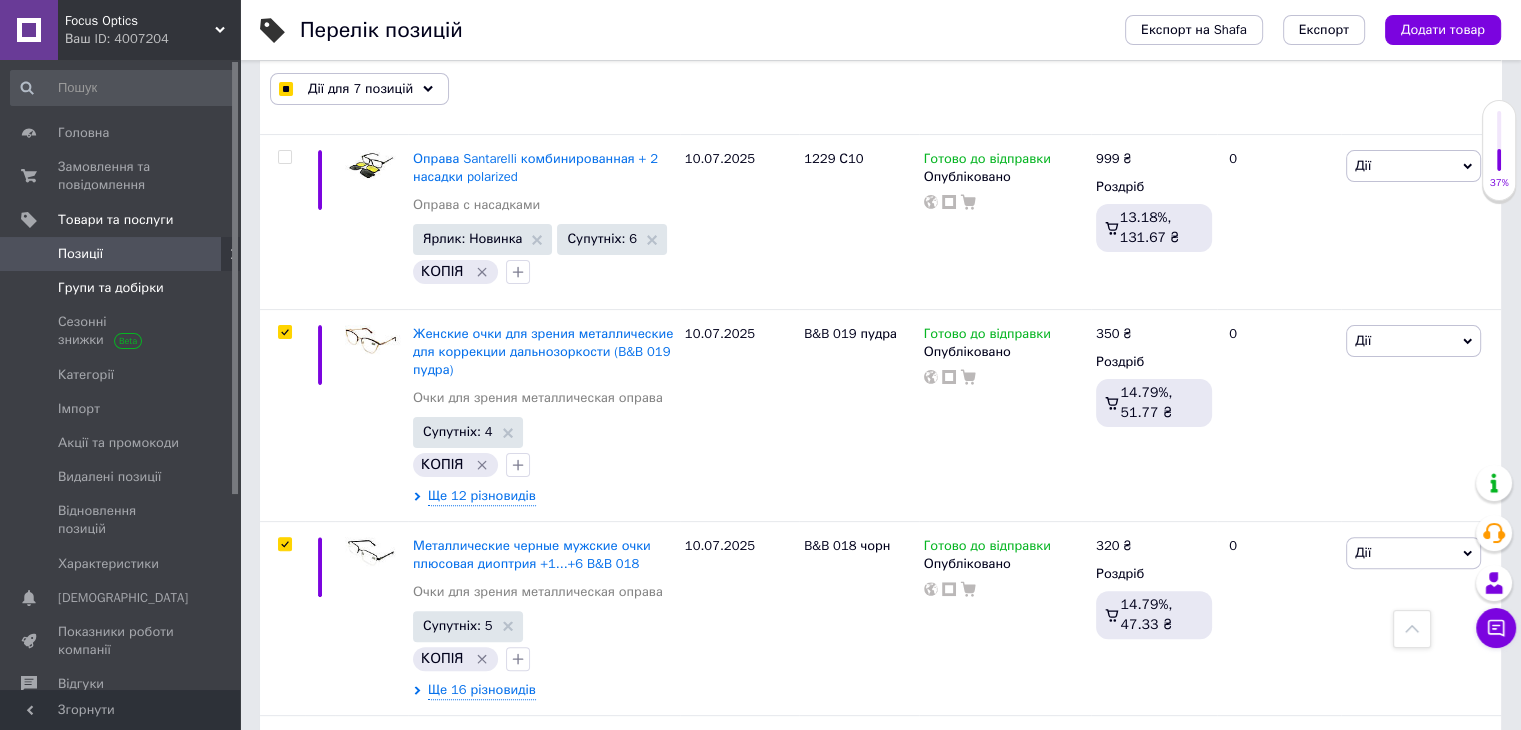 scroll, scrollTop: 99, scrollLeft: 0, axis: vertical 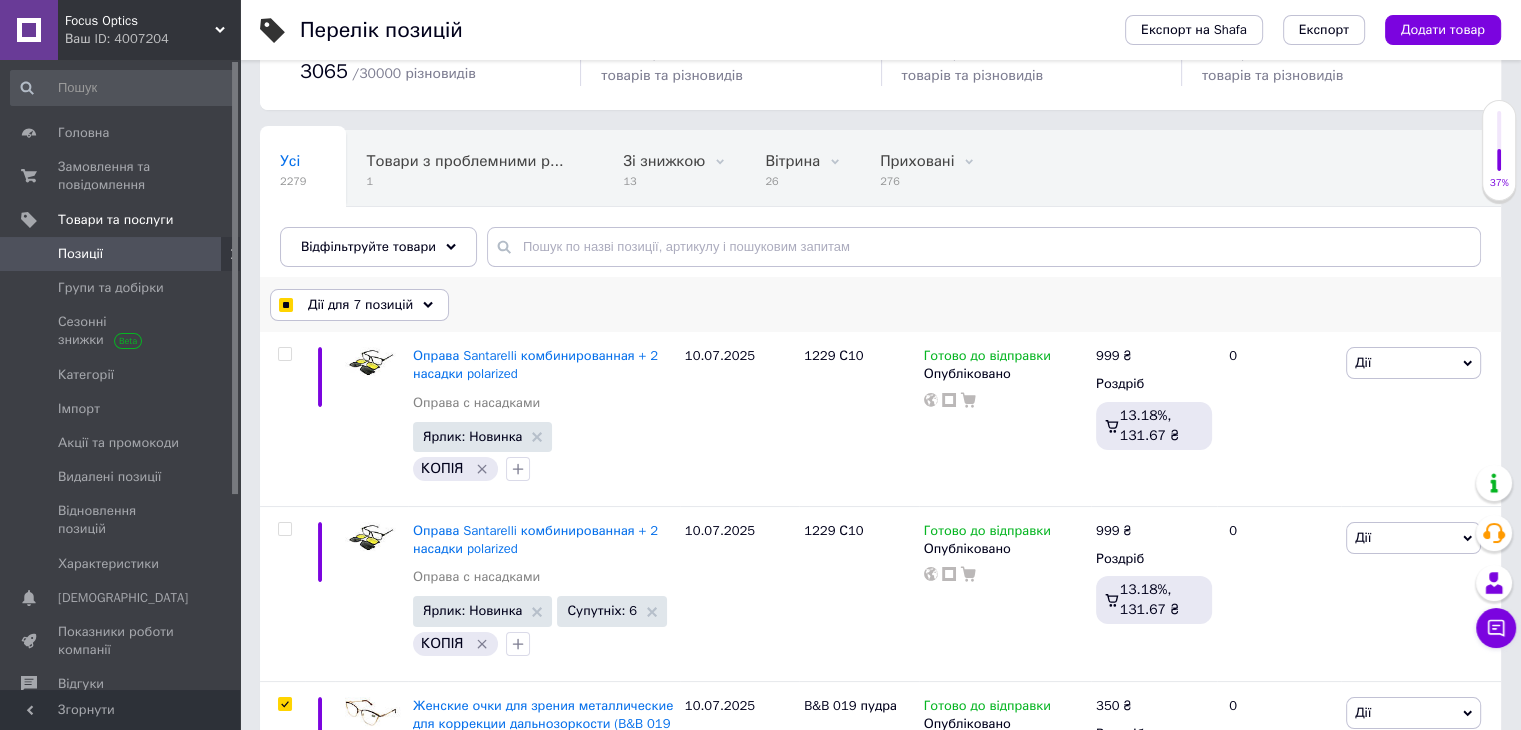 click at bounding box center [285, 305] 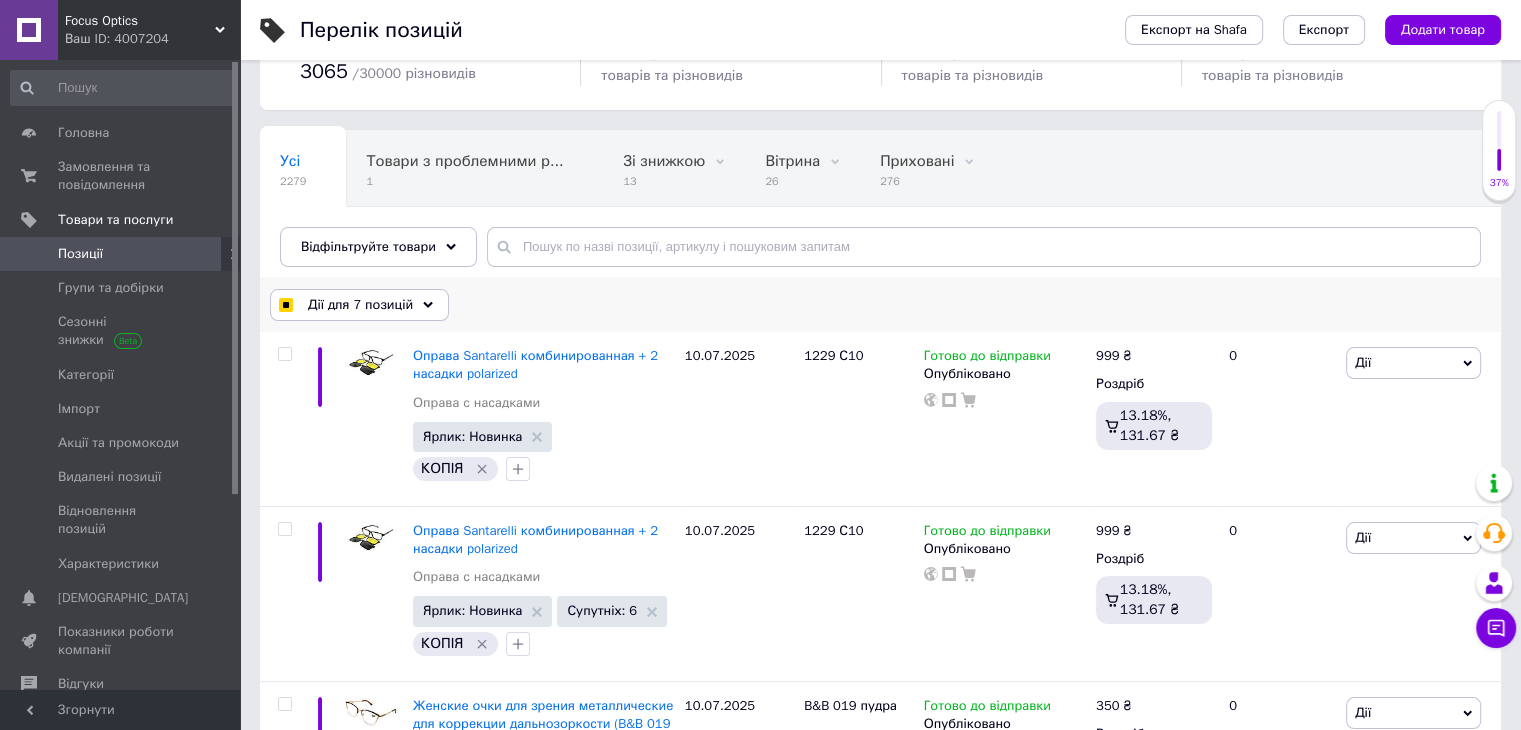 checkbox on "false" 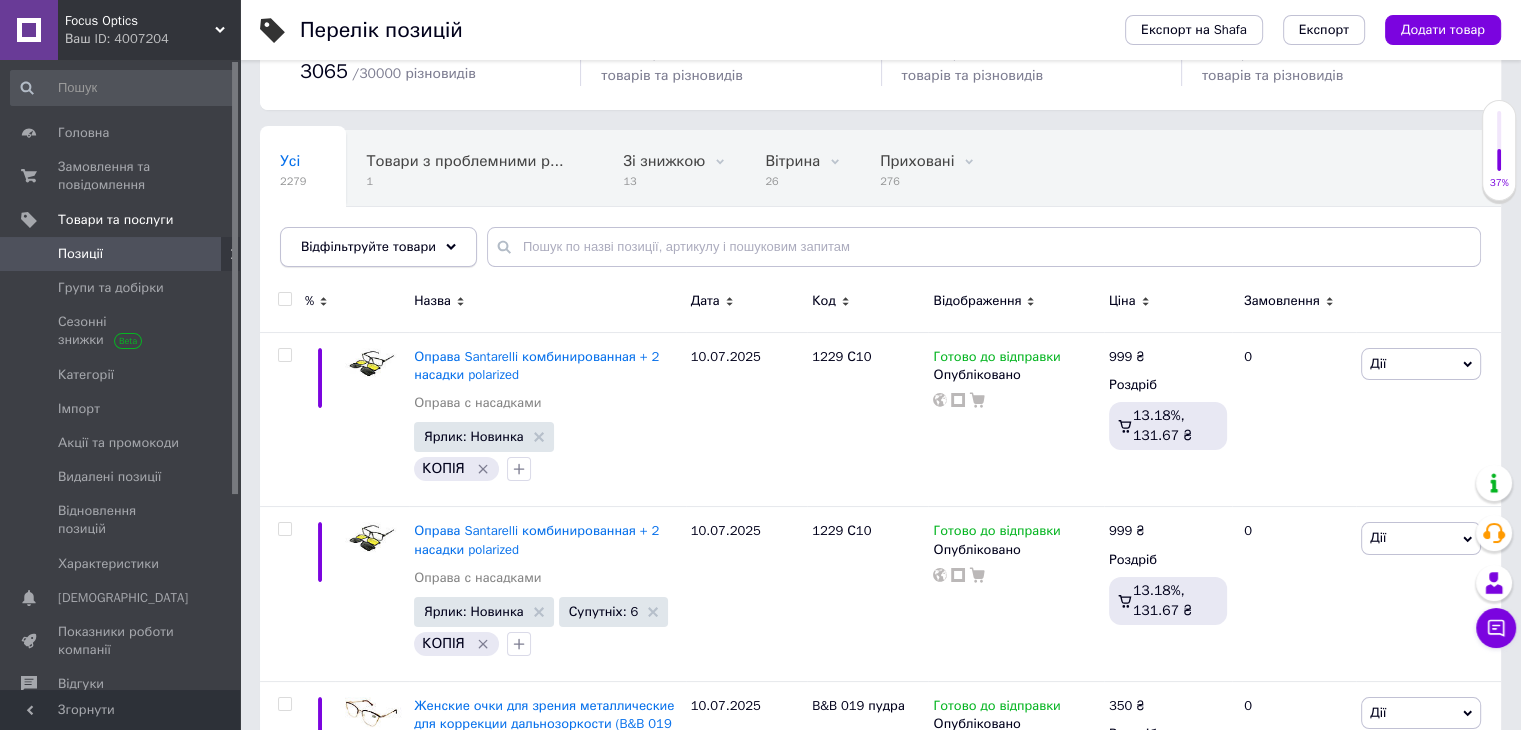 click on "Відфільтруйте товари" at bounding box center (368, 246) 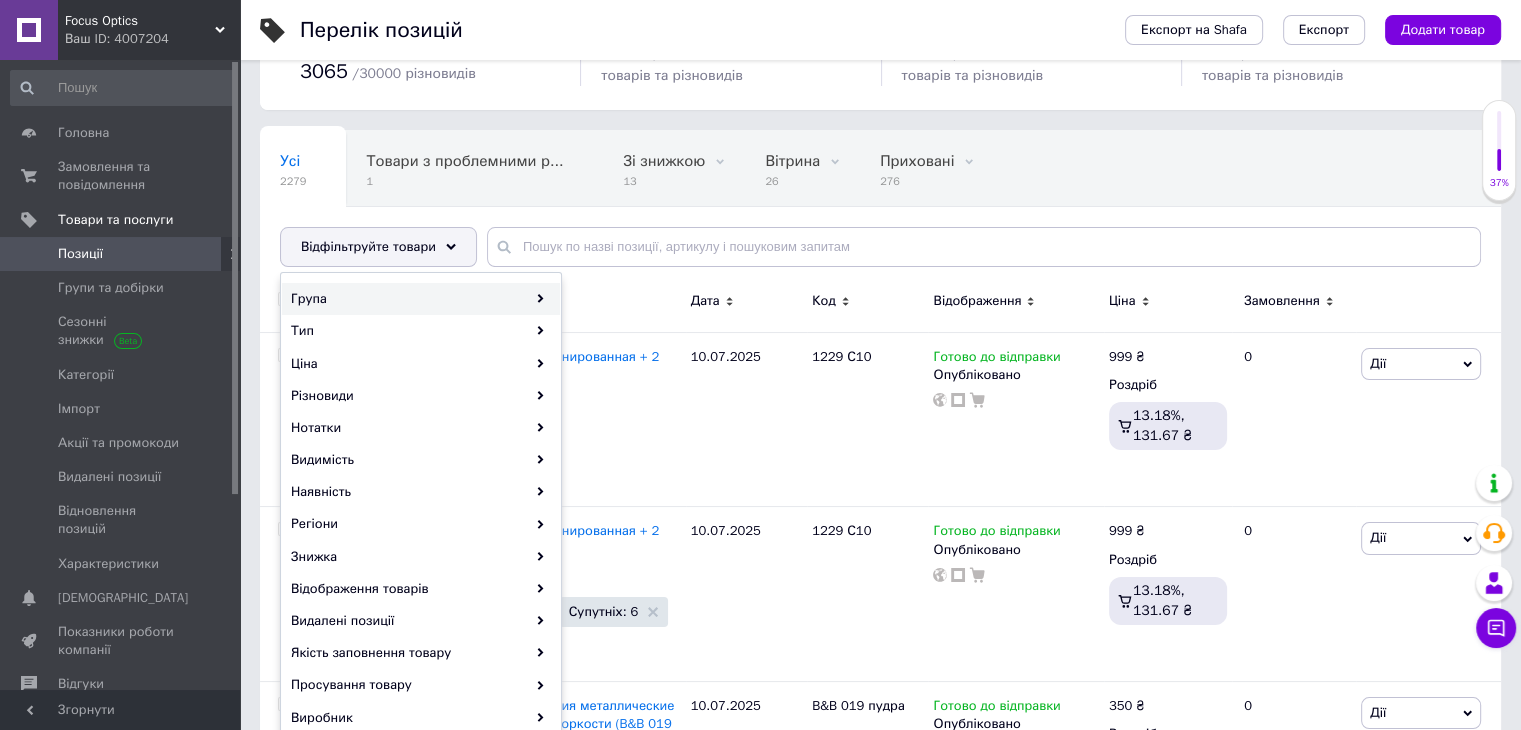 click on "Група" at bounding box center (421, 299) 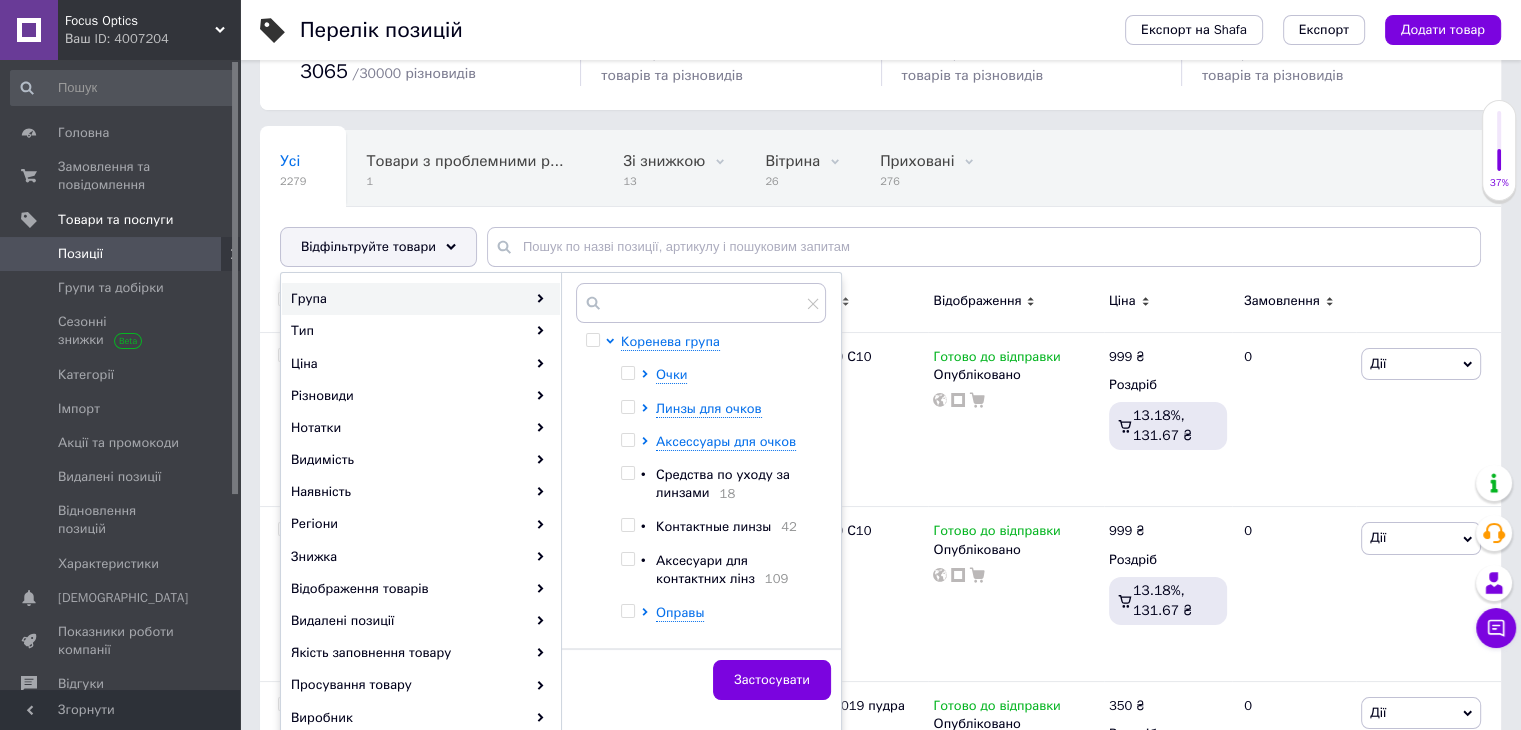 click at bounding box center (627, 525) 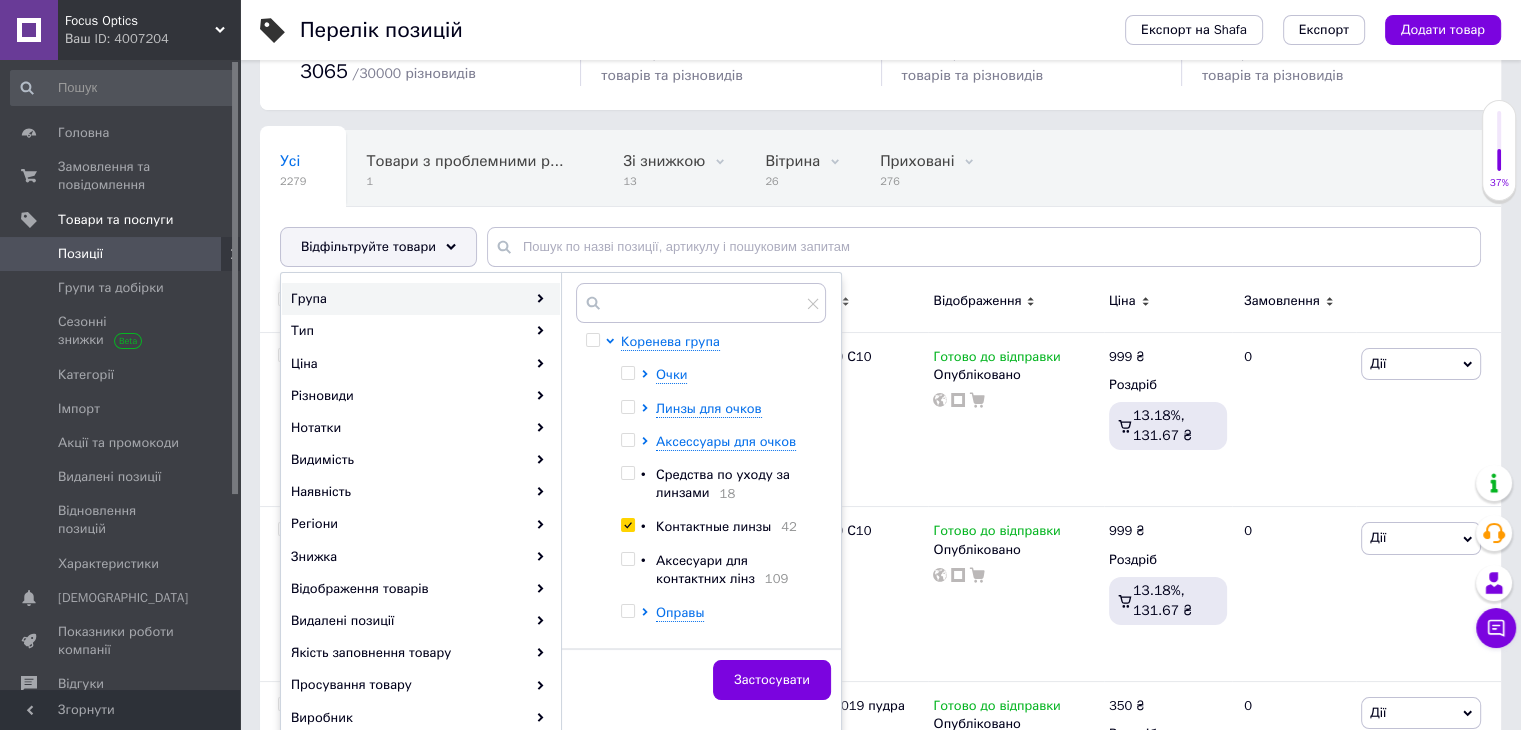 checkbox on "true" 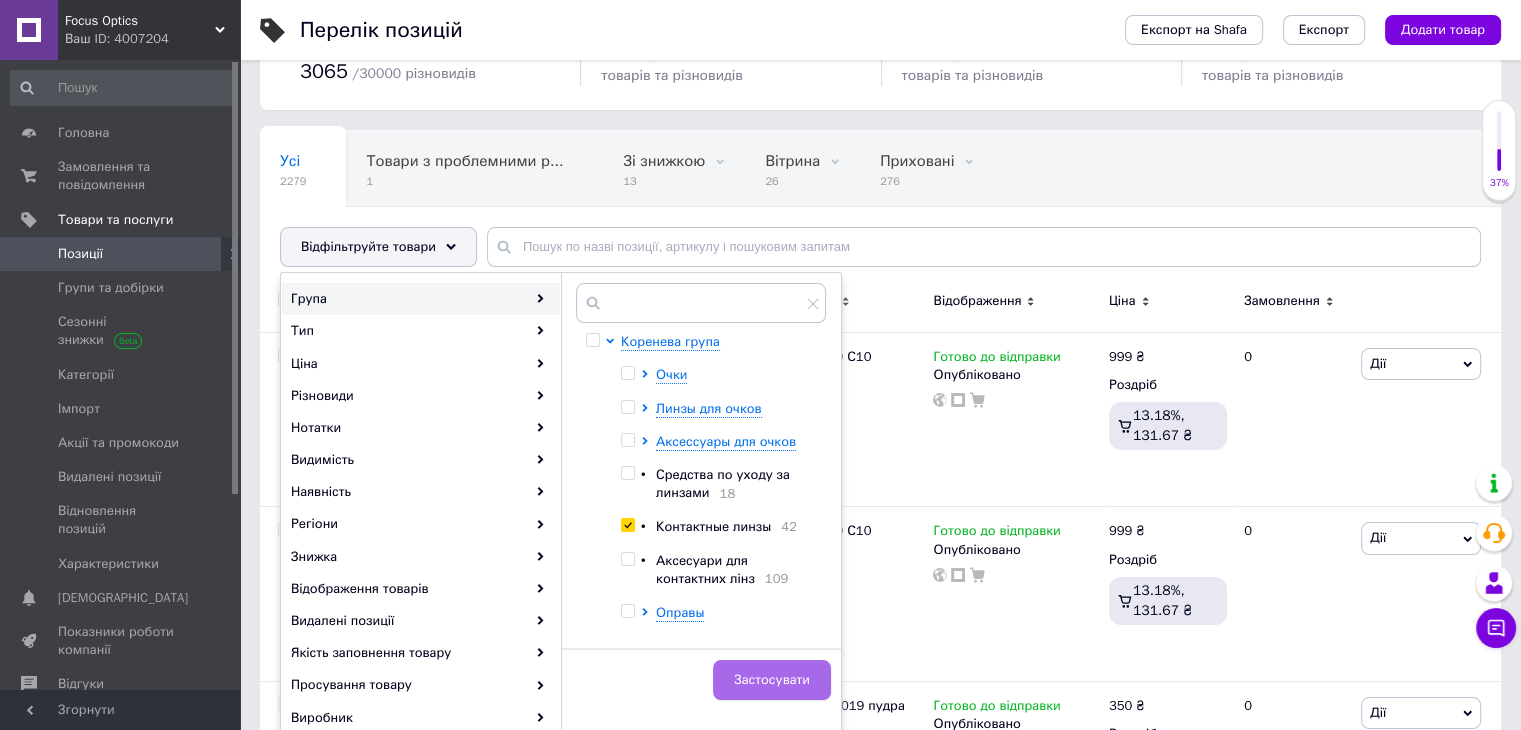 click on "Застосувати" at bounding box center [772, 680] 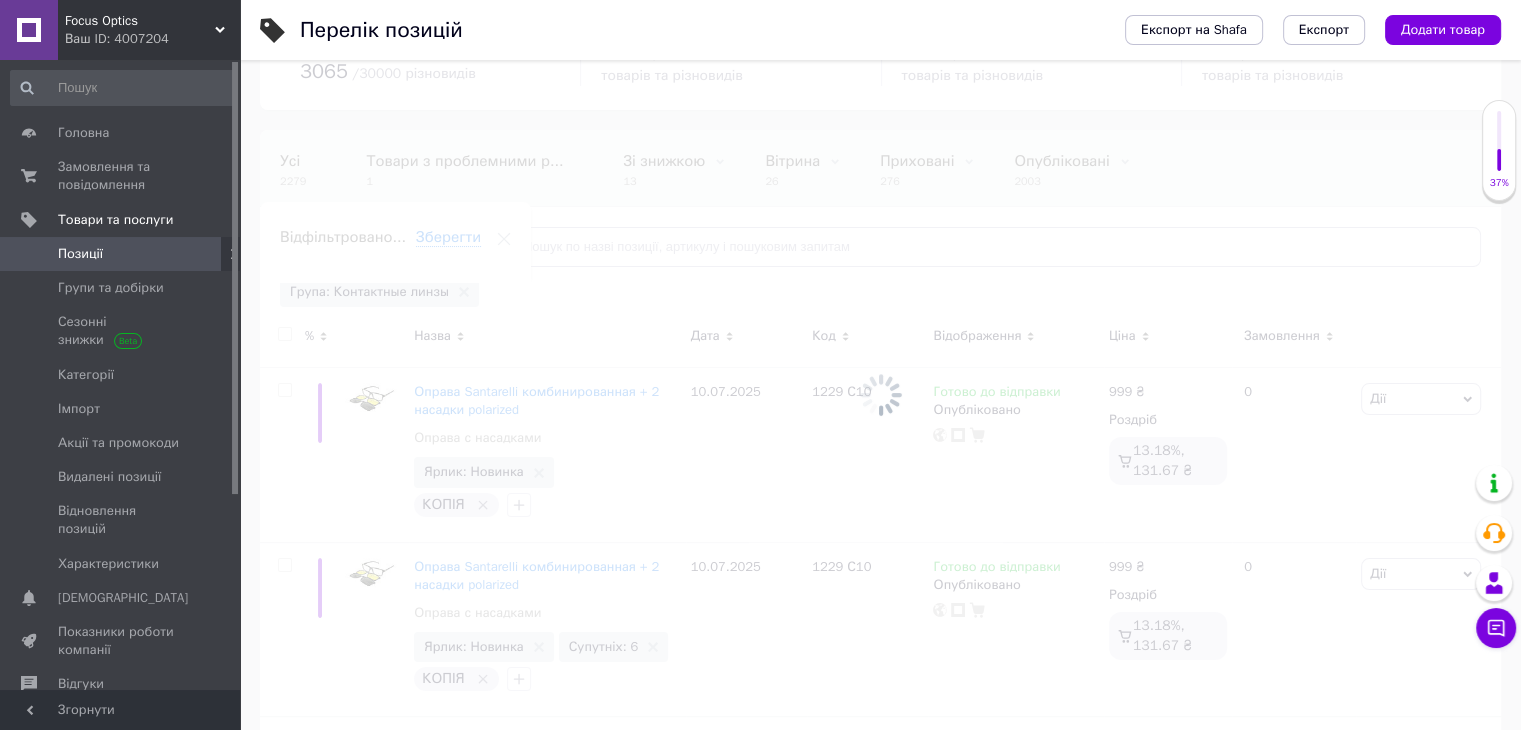 scroll, scrollTop: 0, scrollLeft: 65, axis: horizontal 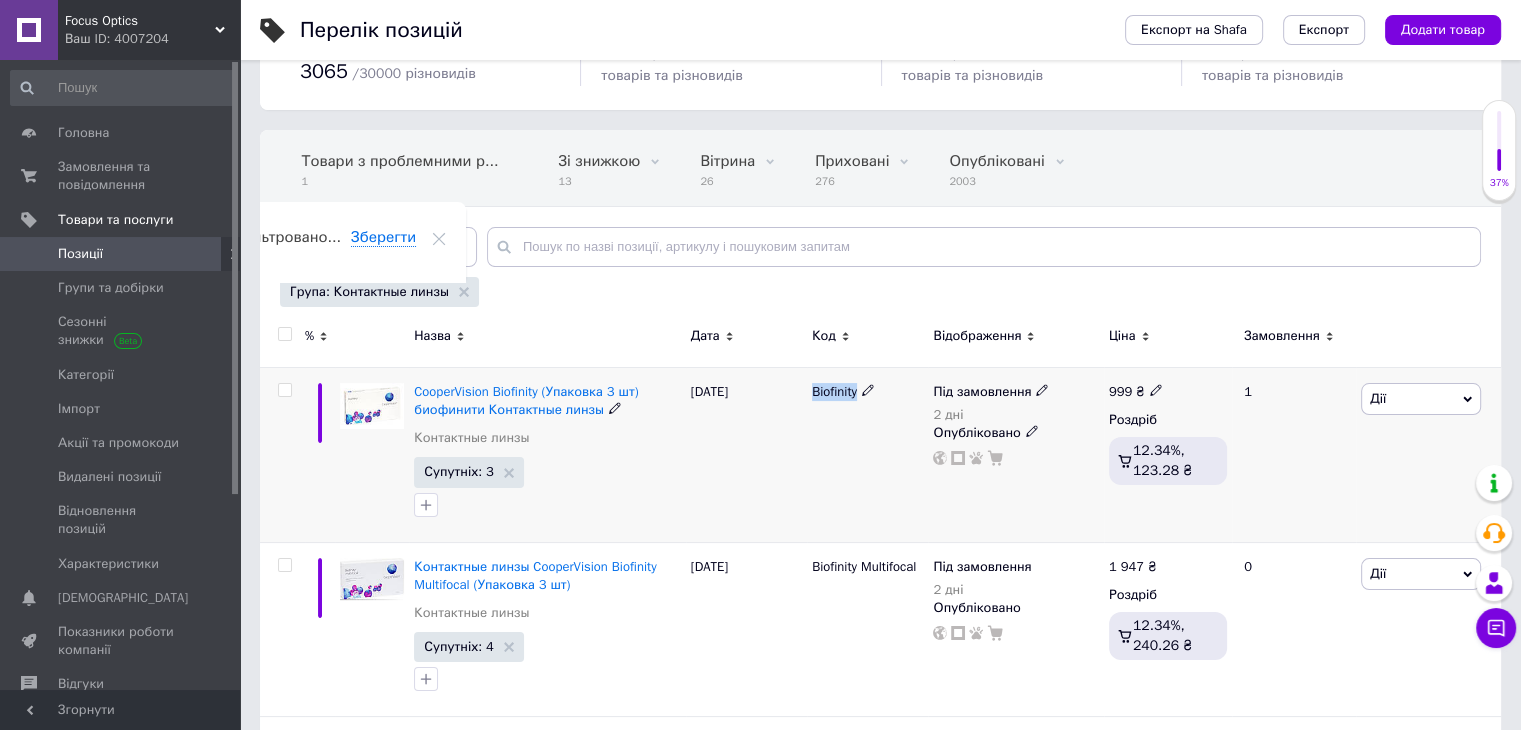 drag, startPoint x: 812, startPoint y: 393, endPoint x: 859, endPoint y: 393, distance: 47 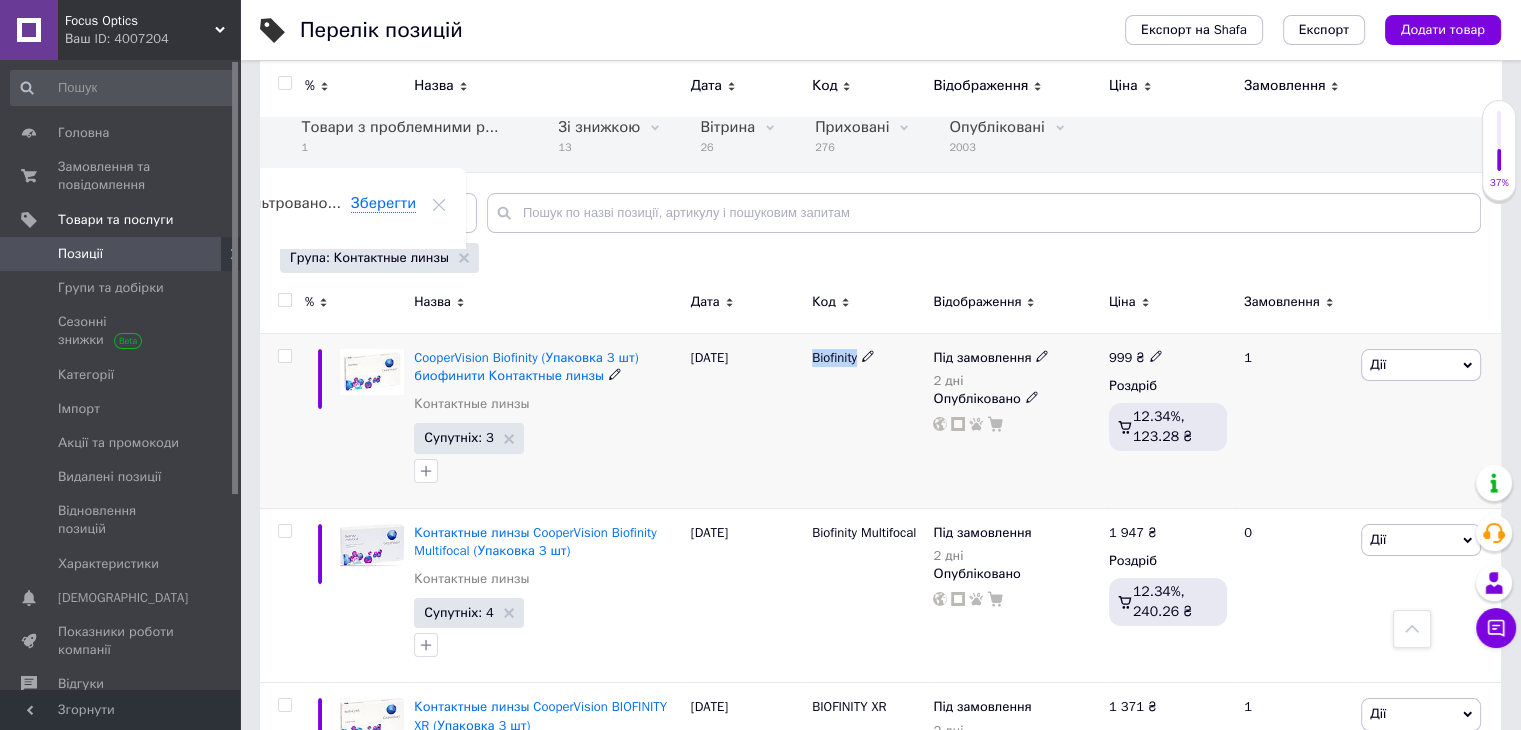 scroll, scrollTop: 0, scrollLeft: 0, axis: both 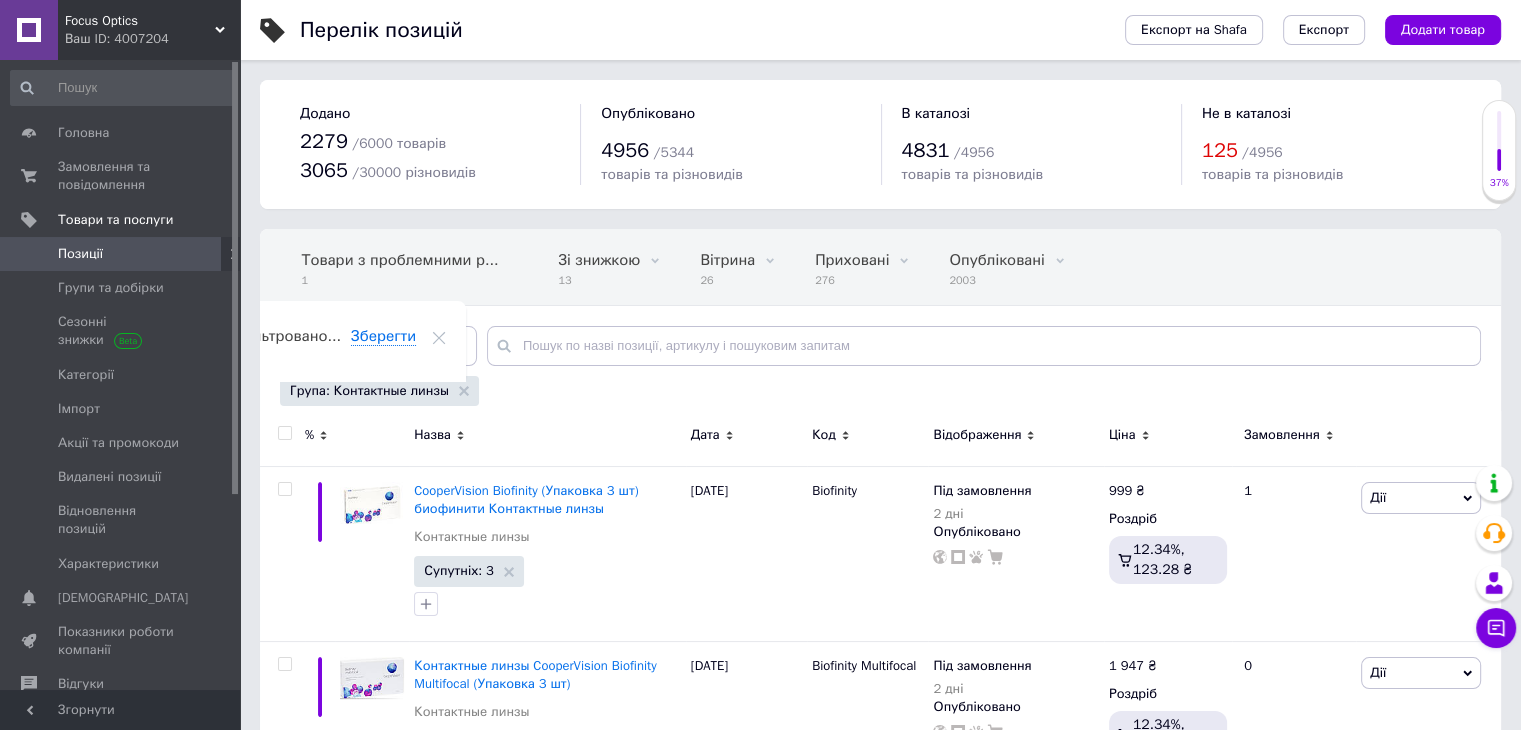 click 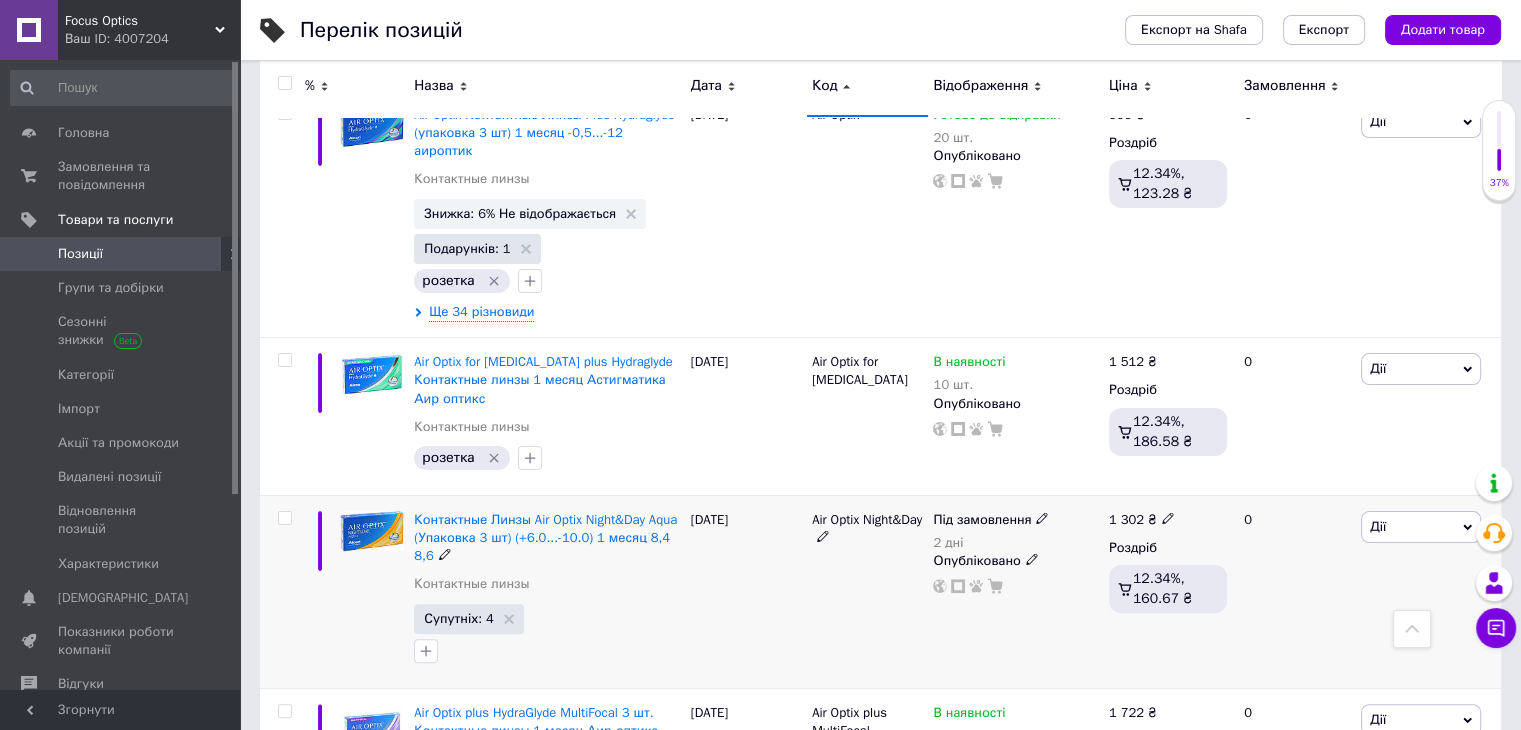 scroll, scrollTop: 300, scrollLeft: 0, axis: vertical 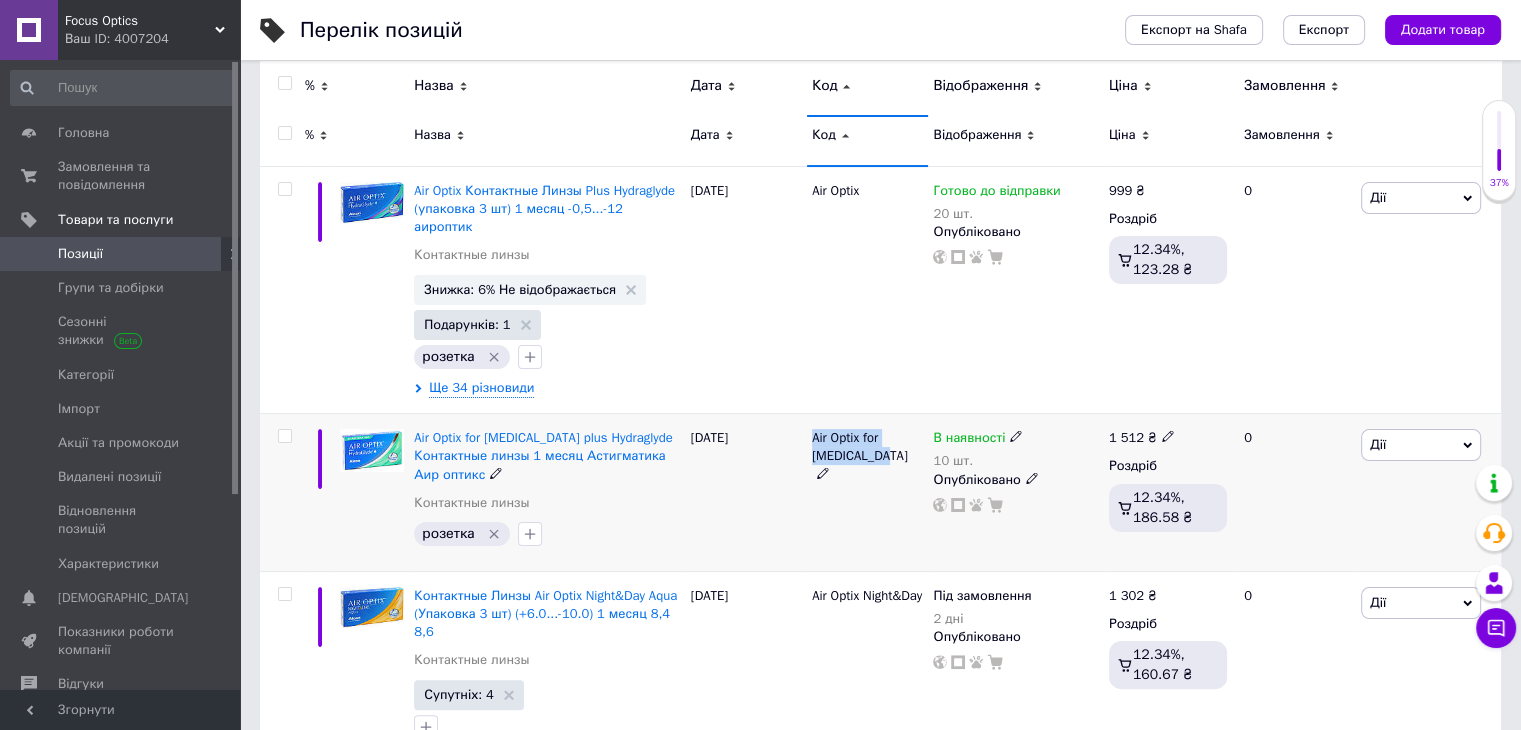 drag, startPoint x: 812, startPoint y: 419, endPoint x: 883, endPoint y: 440, distance: 74.04053 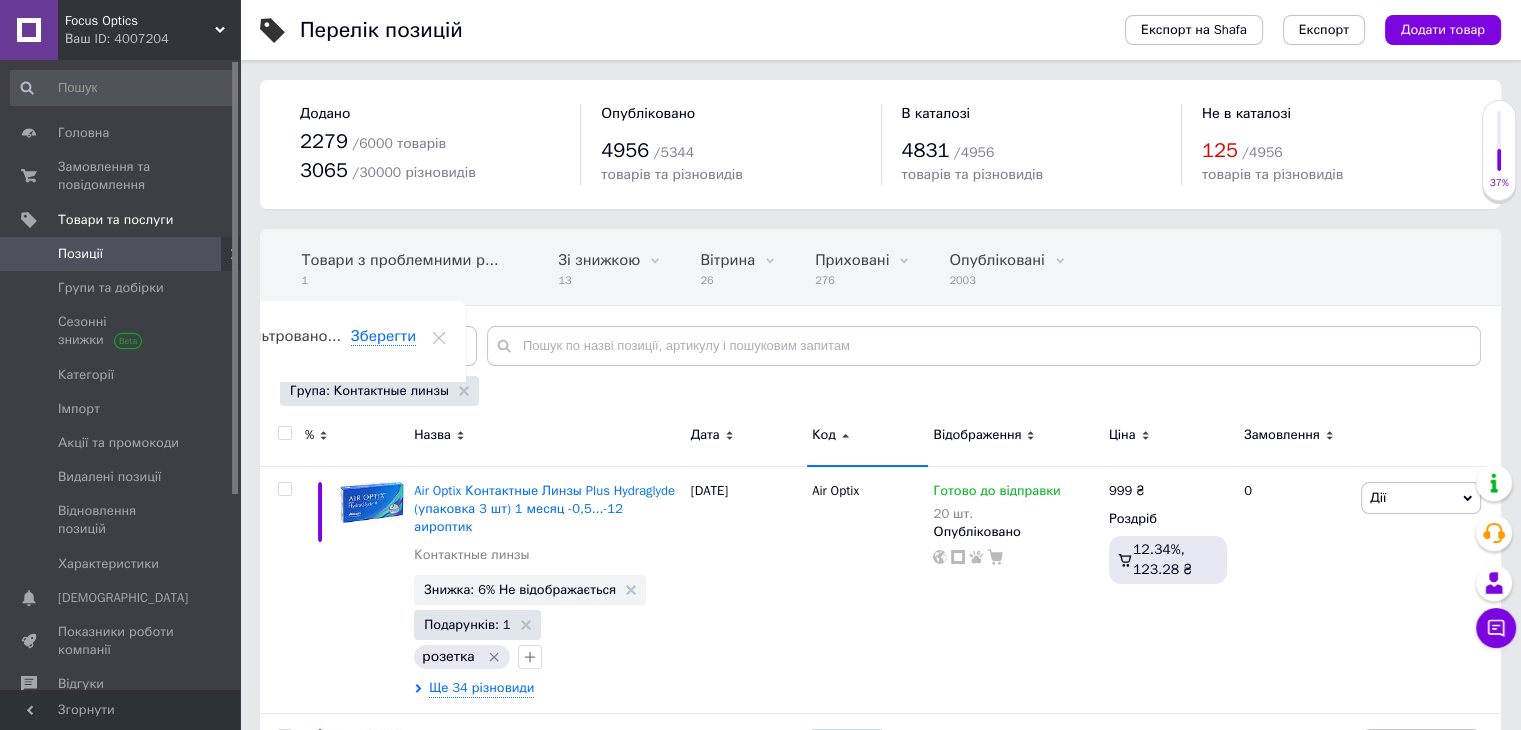 scroll, scrollTop: 200, scrollLeft: 0, axis: vertical 